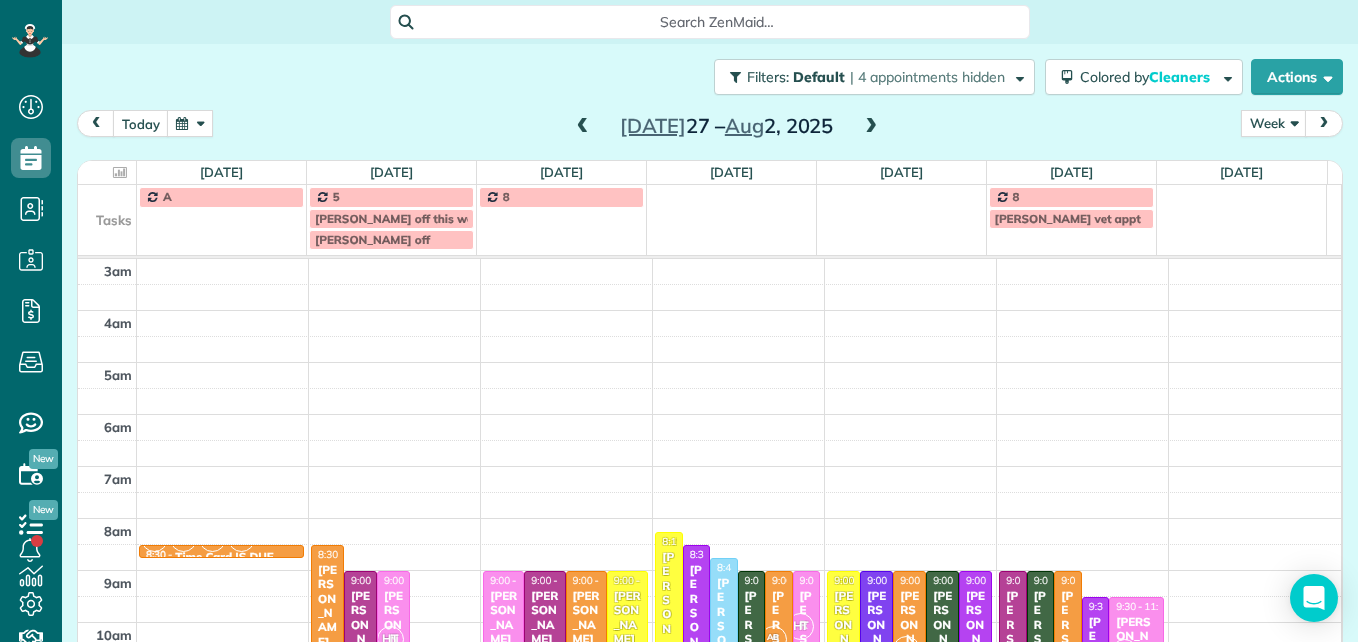 scroll, scrollTop: 0, scrollLeft: 0, axis: both 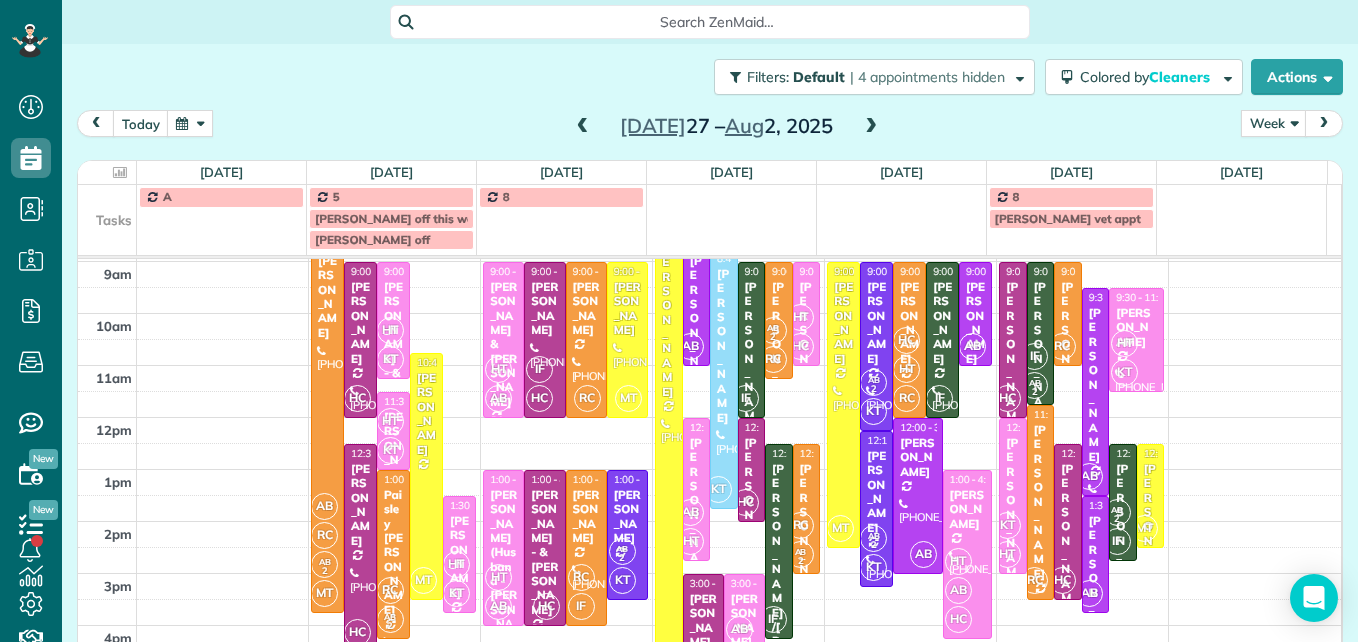 click at bounding box center [583, 127] 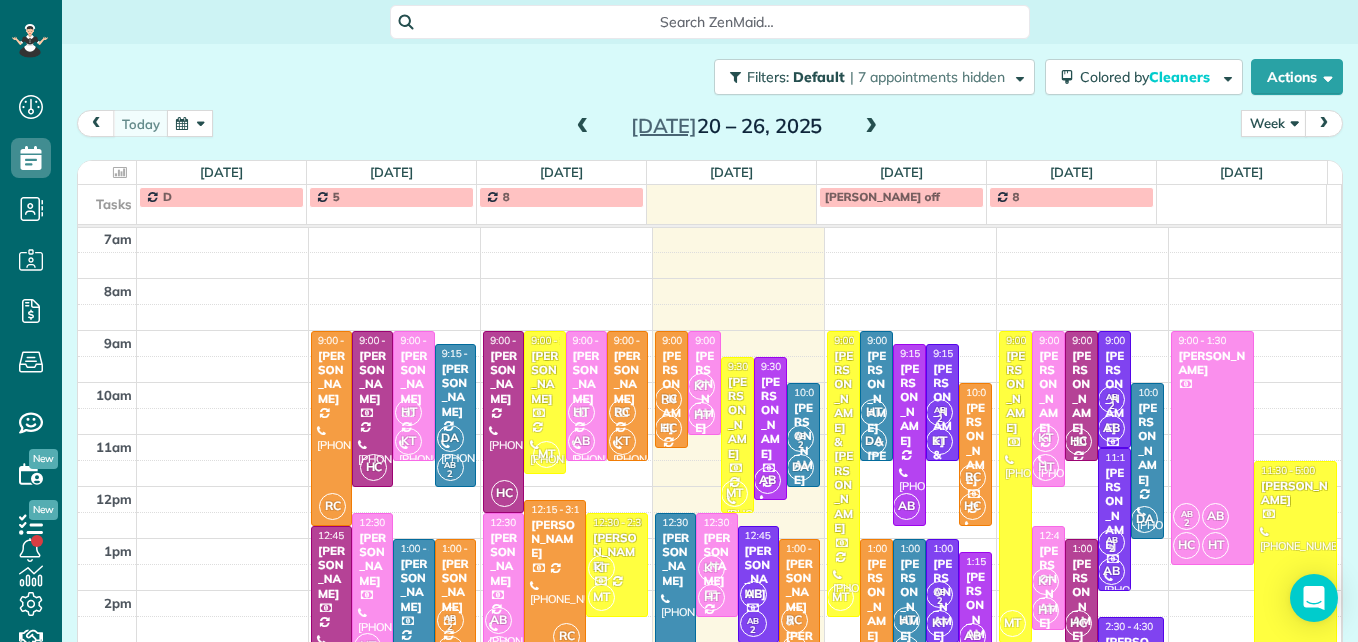 click at bounding box center [583, 127] 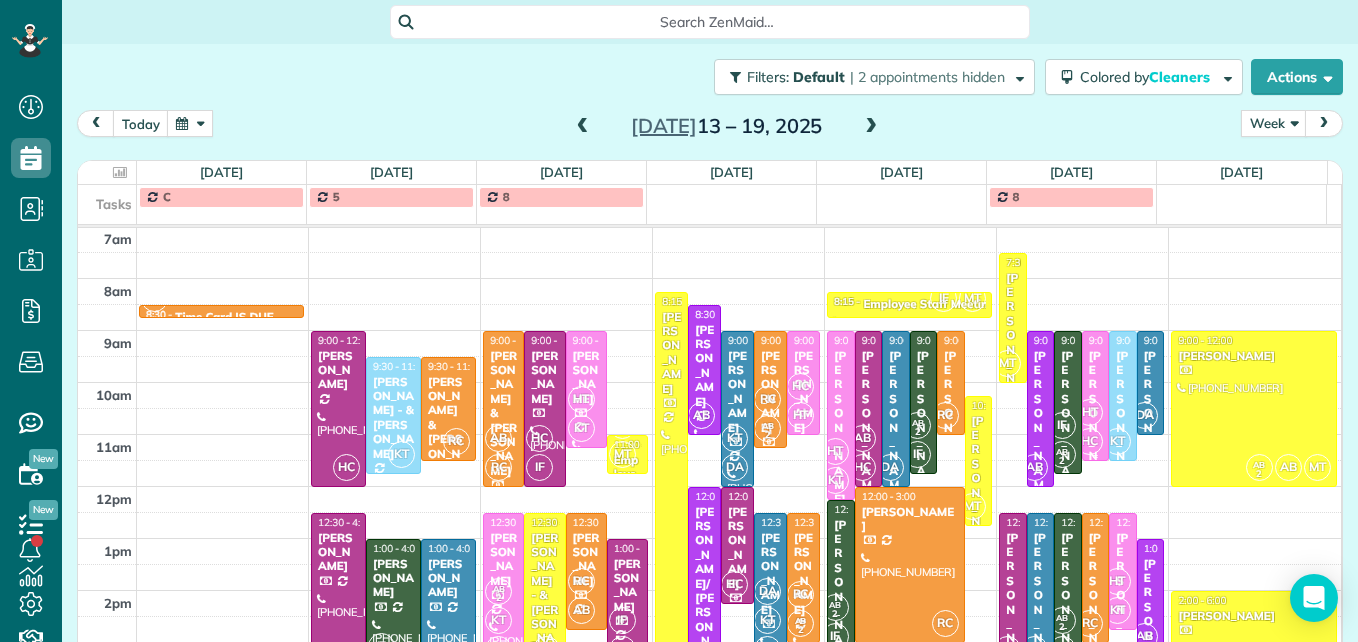 click on "HT" at bounding box center [1089, 412] 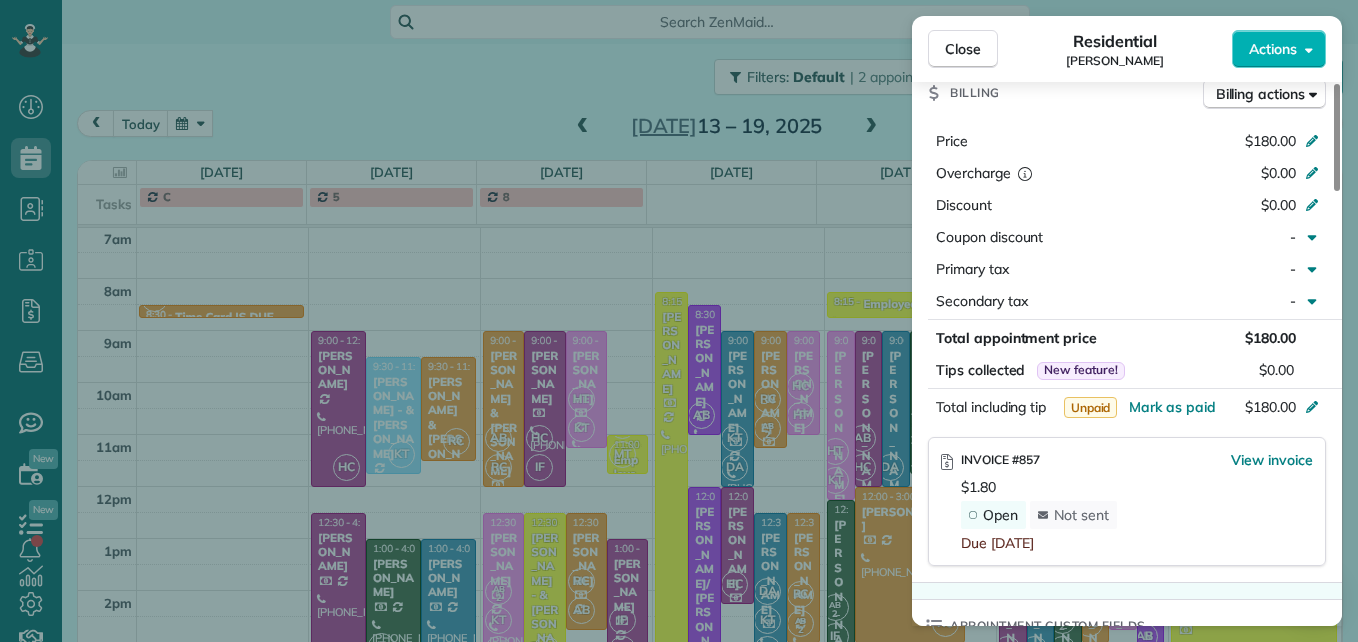 scroll, scrollTop: 1000, scrollLeft: 0, axis: vertical 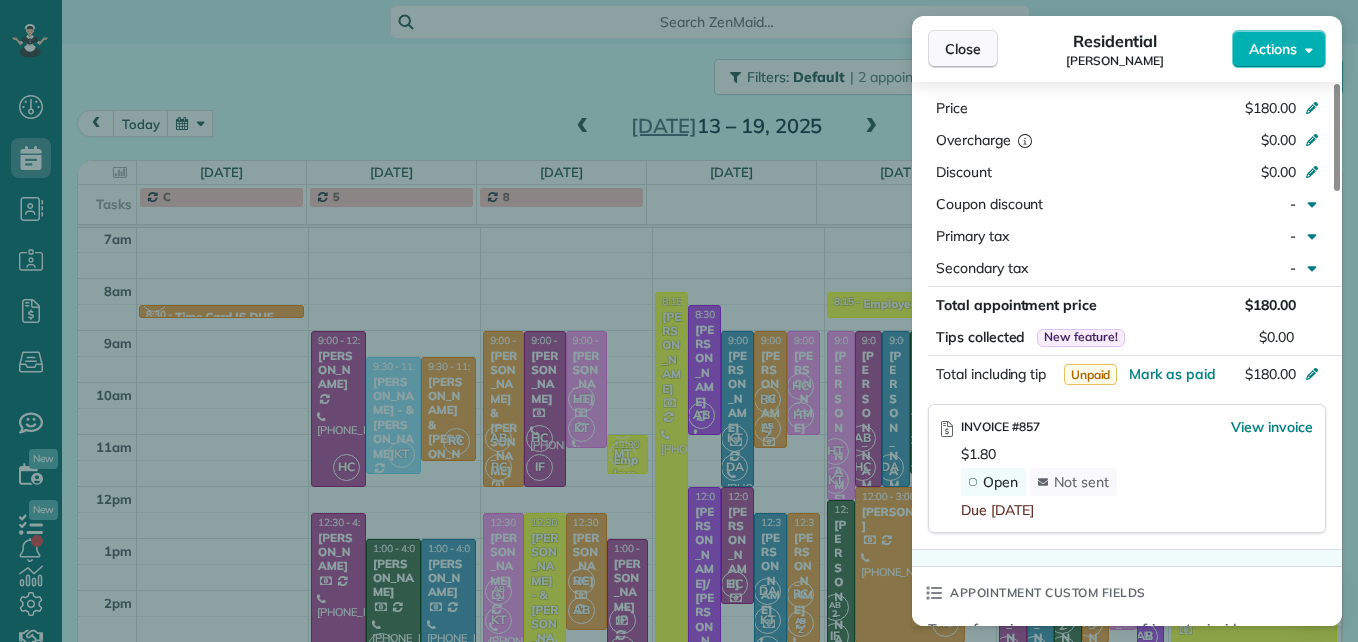 click on "Close" at bounding box center (963, 49) 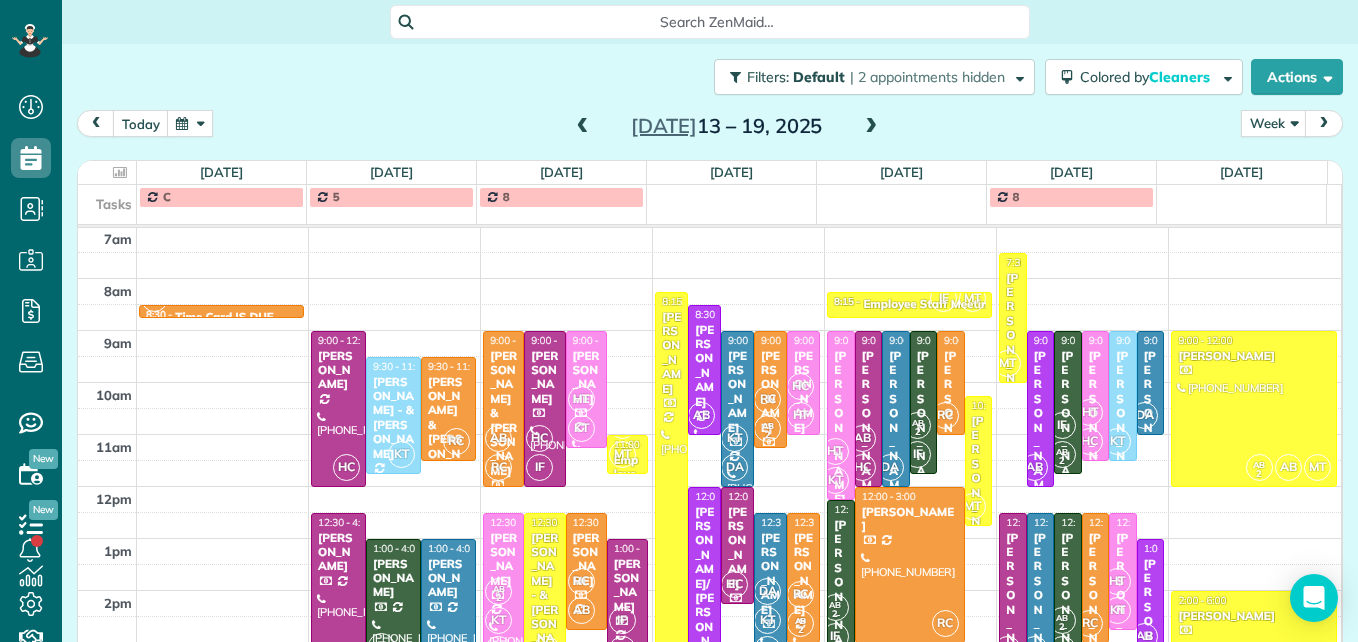 click on "Leon DeLeon" at bounding box center [1095, 428] 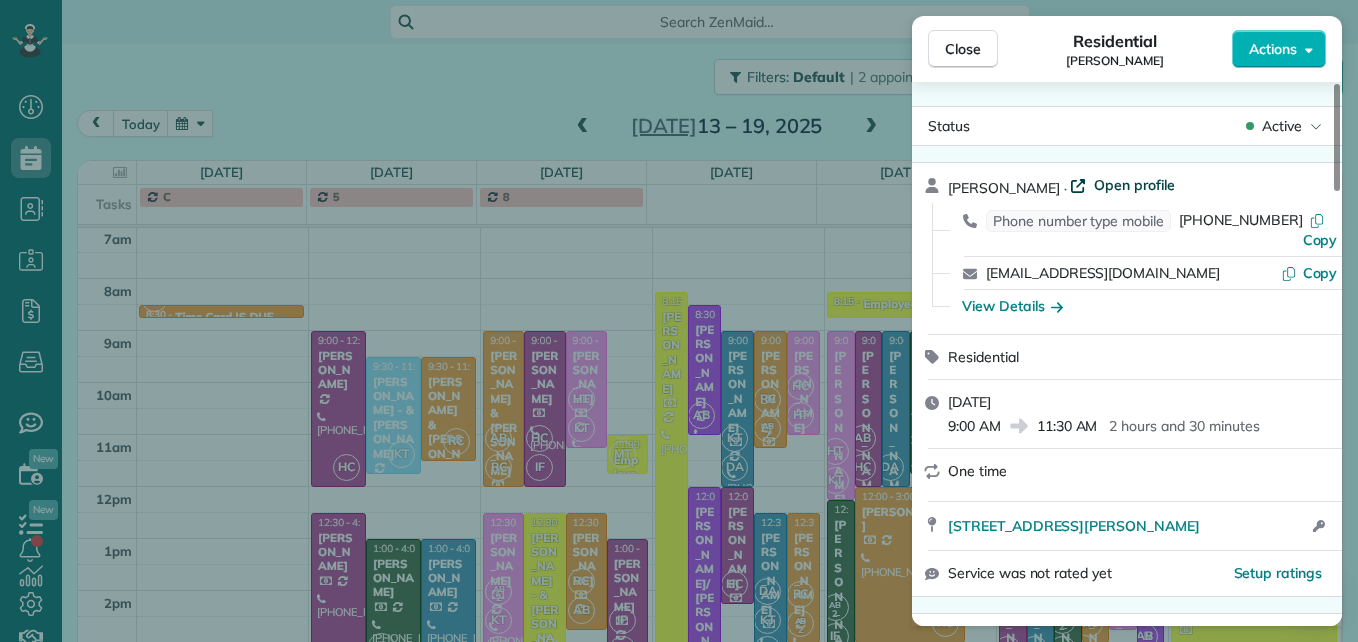 click on "Open profile" at bounding box center (1134, 185) 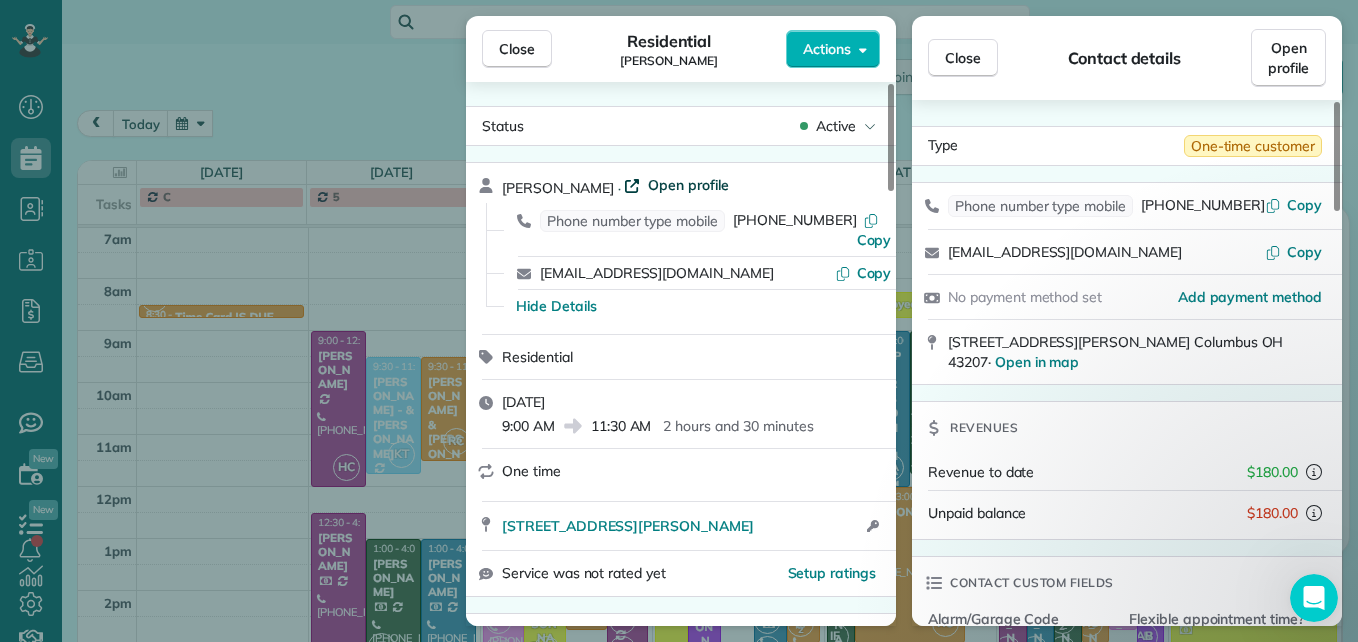 scroll, scrollTop: 0, scrollLeft: 0, axis: both 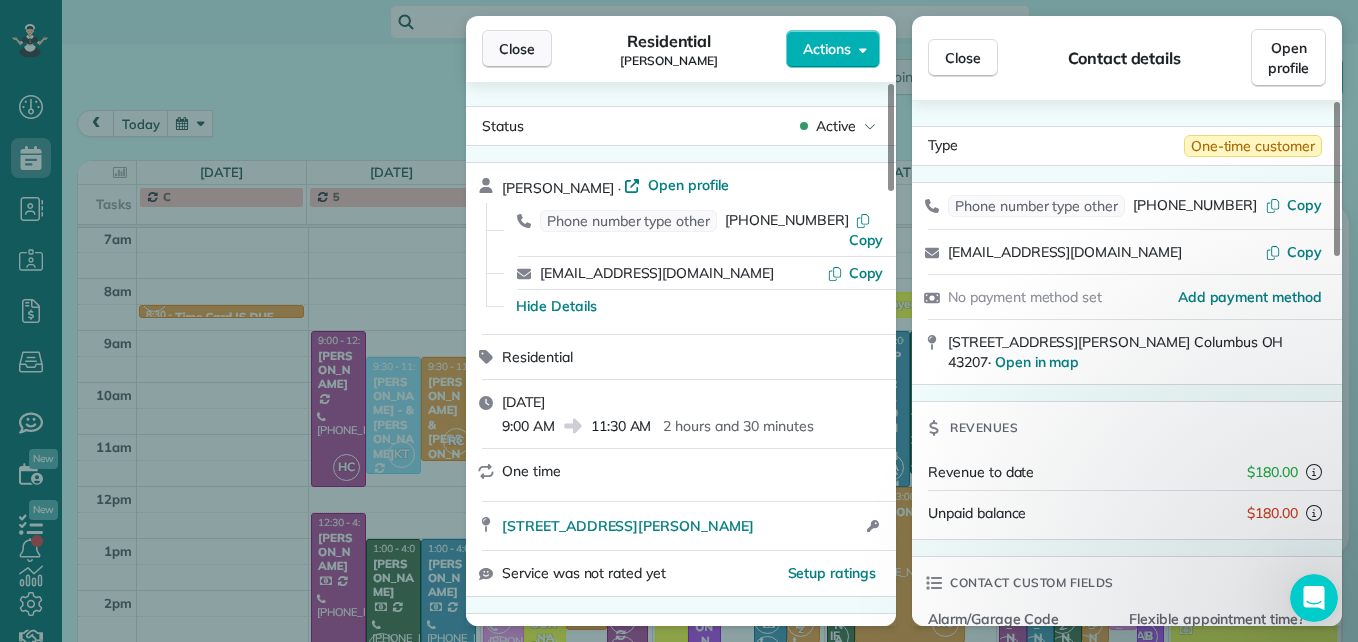 click on "Close" at bounding box center (517, 49) 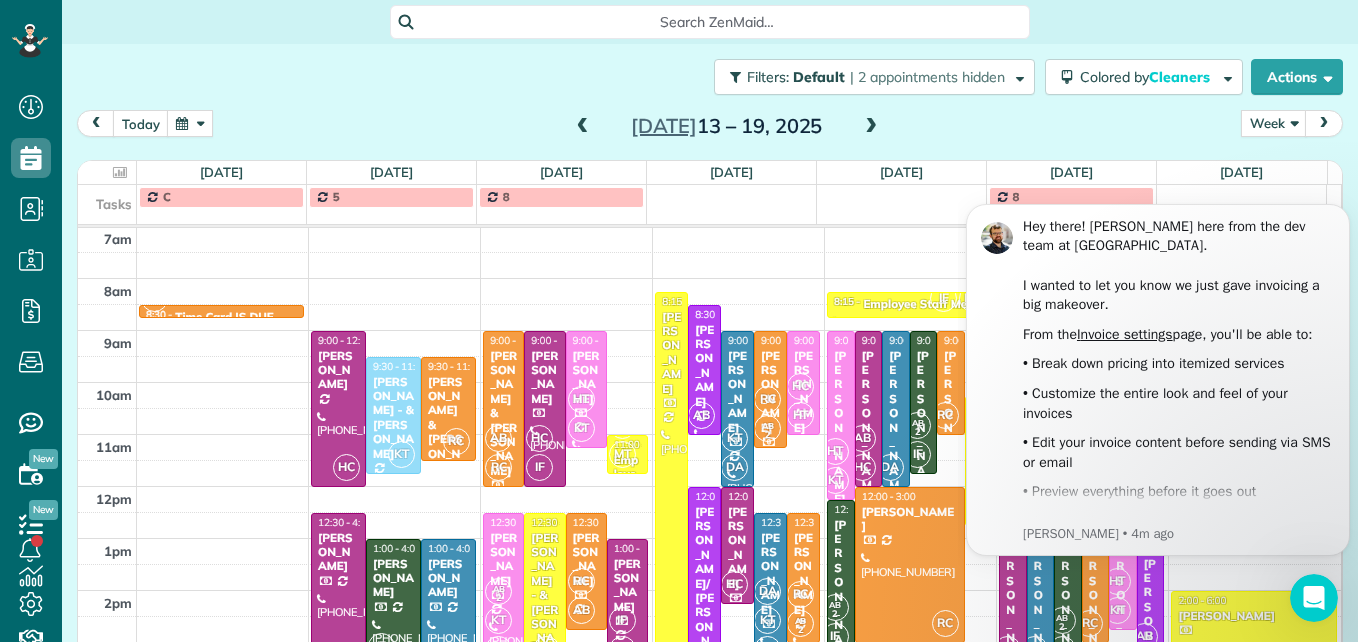 click on "today   Week Day Week Month Jul  13 – 19, 2025 Sun 7/13 $0.00 1.5  Man Hours 1  Appointments 0% Paid All Assigned Mon 7/14 $830.00 20.25  Man Hours 6  Appointments 71% Paid All Assigned Tue 7/15 $1,080.00 39.5  Man Hours 8  Appointments All Paid All Assigned Wed 7/16 $1,625.00 45.75  Man Hours 9  Appointments 85% Paid All Assigned Thu 7/17 $1,190.00 37  Man Hours 10  Appointments 84% Paid All Assigned Fri 7/18 $1,345.00 41.75  Man Hours 12  Appointments 60% Paid All Assigned Sat 7/19 $475.00 13  Man Hours 2  Appointments All Paid All Assigned Tasks     C     5     8     8 3am 4am 5am 6am 7am 8am 9am 10am 11am 12pm 1pm 2pm 3pm 4pm 5pm MT KT HC AB DA RC 8:30 - 8:45 Time Card IS DUE (614) 447-0123 1580 King Avenue Columbus, OH 43212 HC 9:00 - 12:00 Linda Knight (815) 355-0512 226 Caren Avenue Worthington, OH 43085 KT 9:30 - 11:45 Beth Hewitt - & Jared Gardner (614) 261-7290 70 Erie Rd Columbus, OH 43214 RC 9:30 - 11:30 Kim & Chris Basmagy (614) 477-5525 29 w N broadway COLUMBUS, OH 43214 HC 12:30 - 4:30 IF KT" at bounding box center [710, 356] 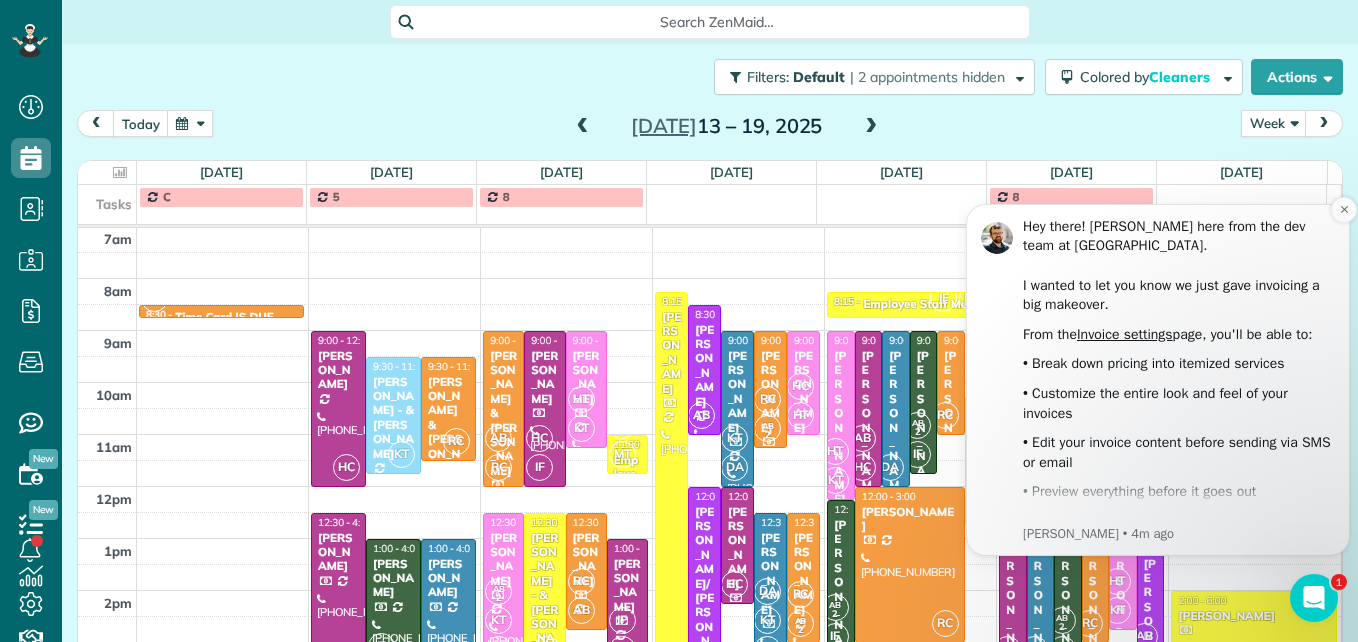 click on "Hey there! Chris here from the dev team at ZenMaid. ​ I wanted to let you know we just gave invoicing a big makeover.   From the  I nvoice settings  page, you'll be able to: • Break down pricing into itemized services  • Customize the entire look and feel of your invoices  • Edit your invoice content before sending via SMS or email  • Preview everything before it goes out  • And more! It’s a cleaner, more flexible setup, and even easier to use than before. ​ I think you’re going to love the changes!  00:52 Don’t hesitate to reach out if you need help from our team. – Chris Chris • 4m ago" at bounding box center [1158, 380] 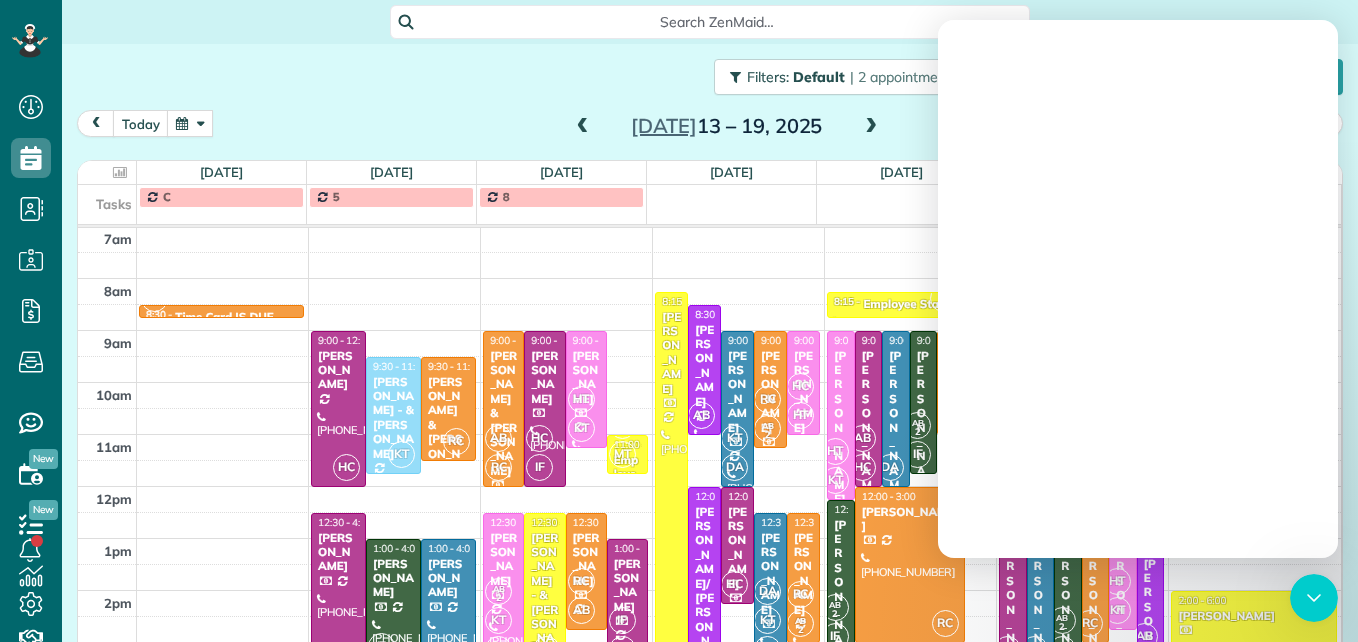 scroll, scrollTop: 0, scrollLeft: 0, axis: both 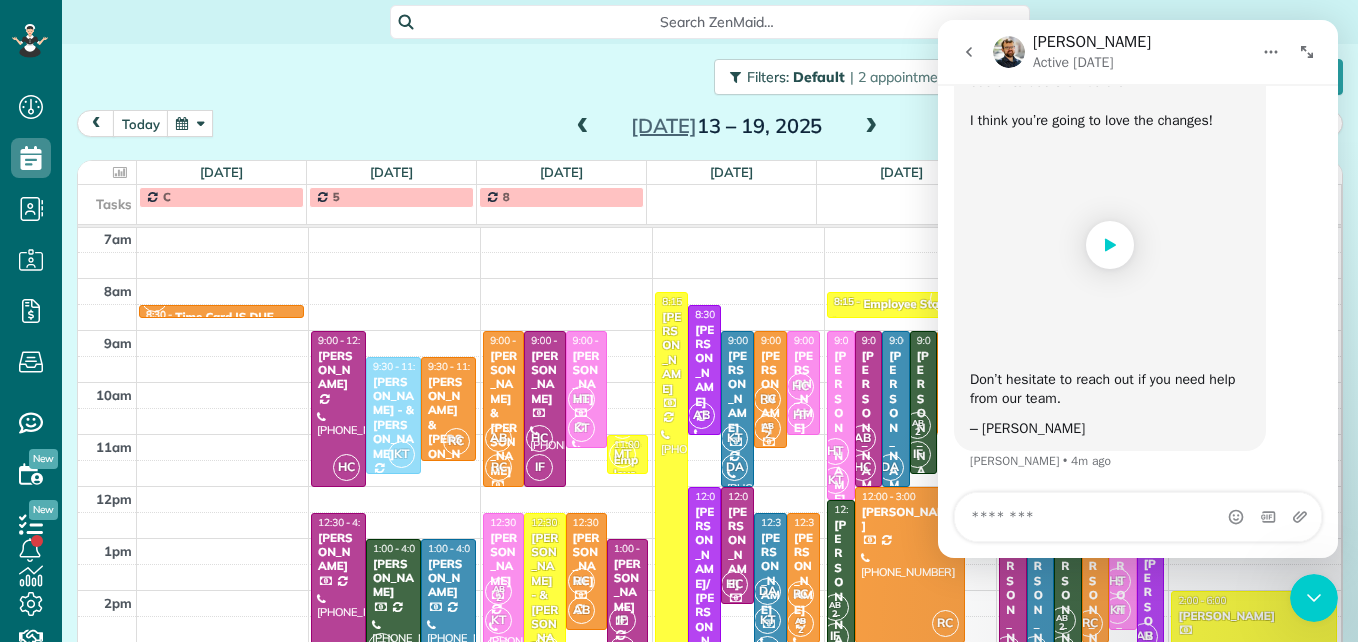 click 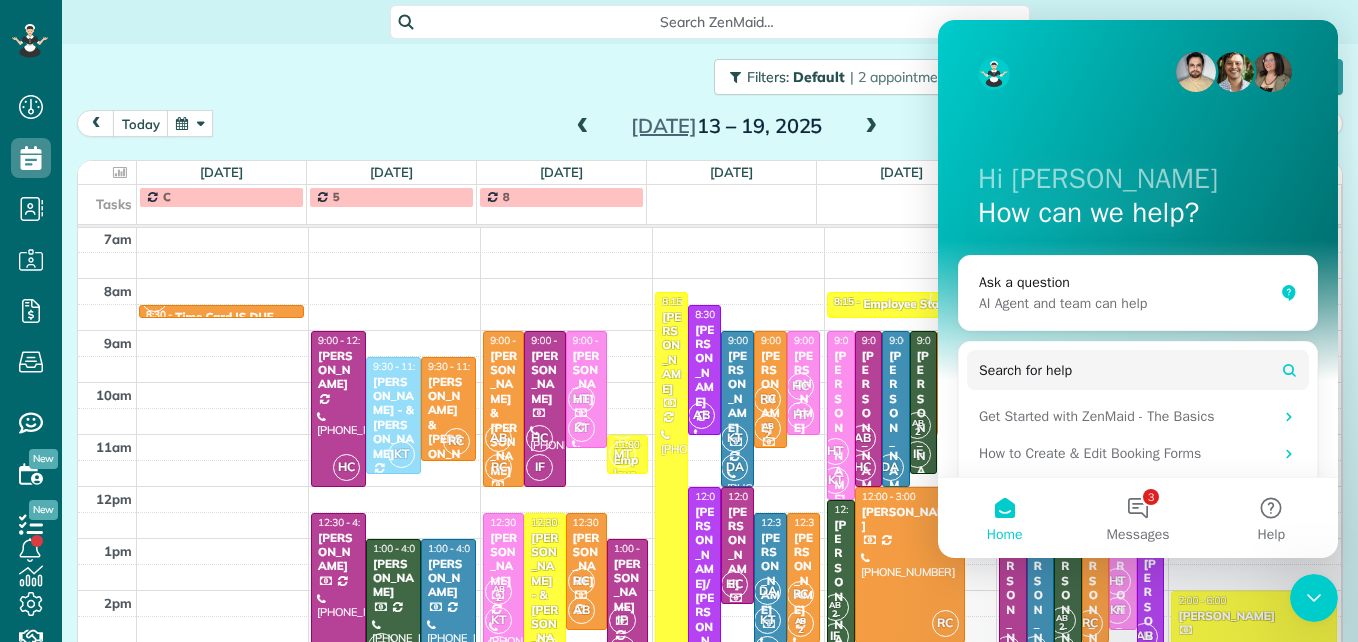 scroll, scrollTop: 0, scrollLeft: 0, axis: both 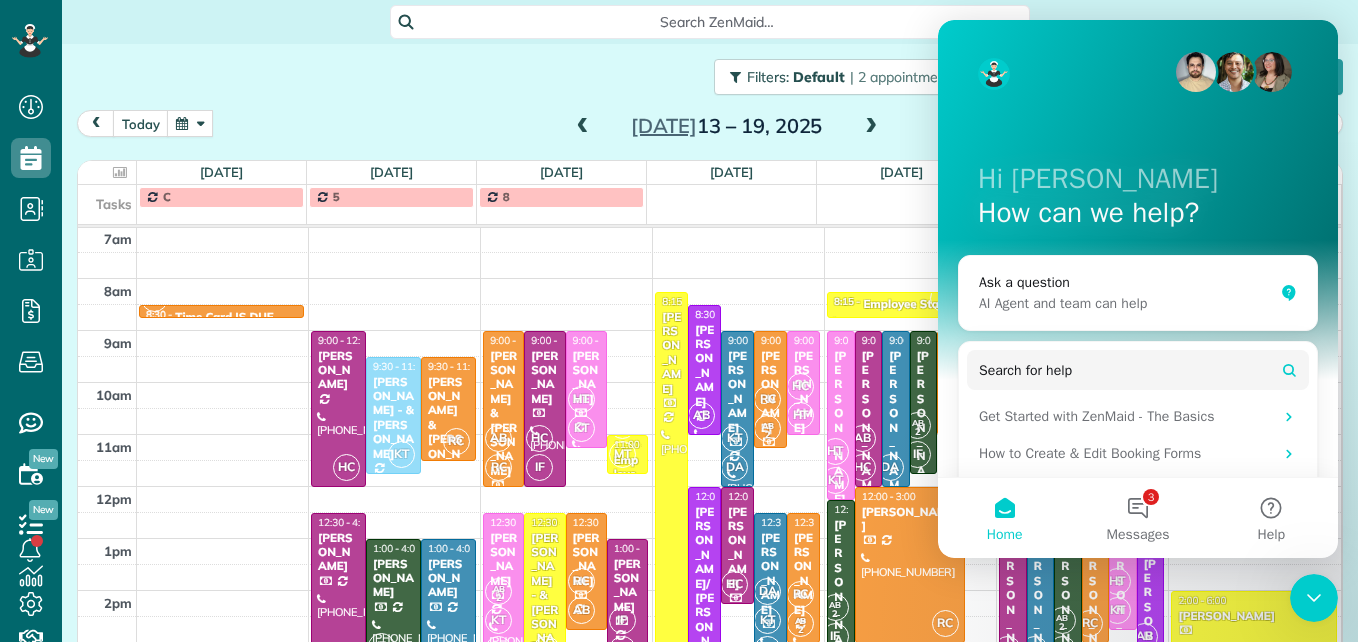 click on "today   Week Day Week Month Jul  13 – 19, 2025" at bounding box center [710, 128] 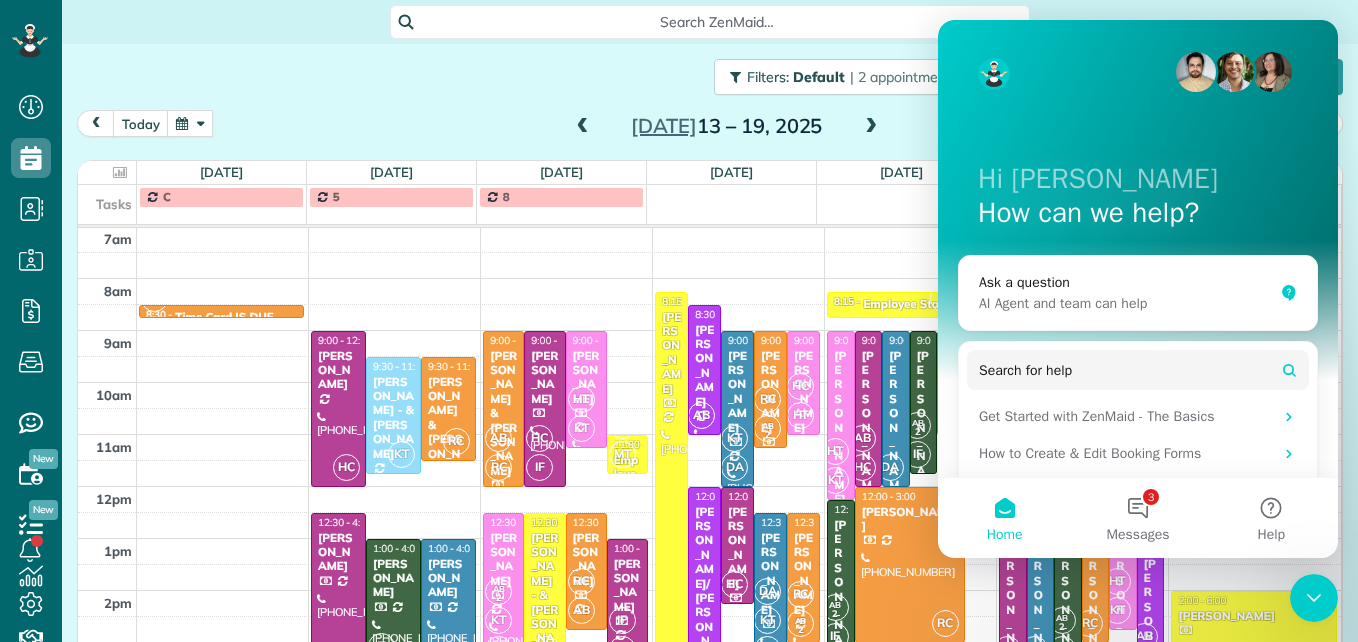 click at bounding box center [1314, 598] 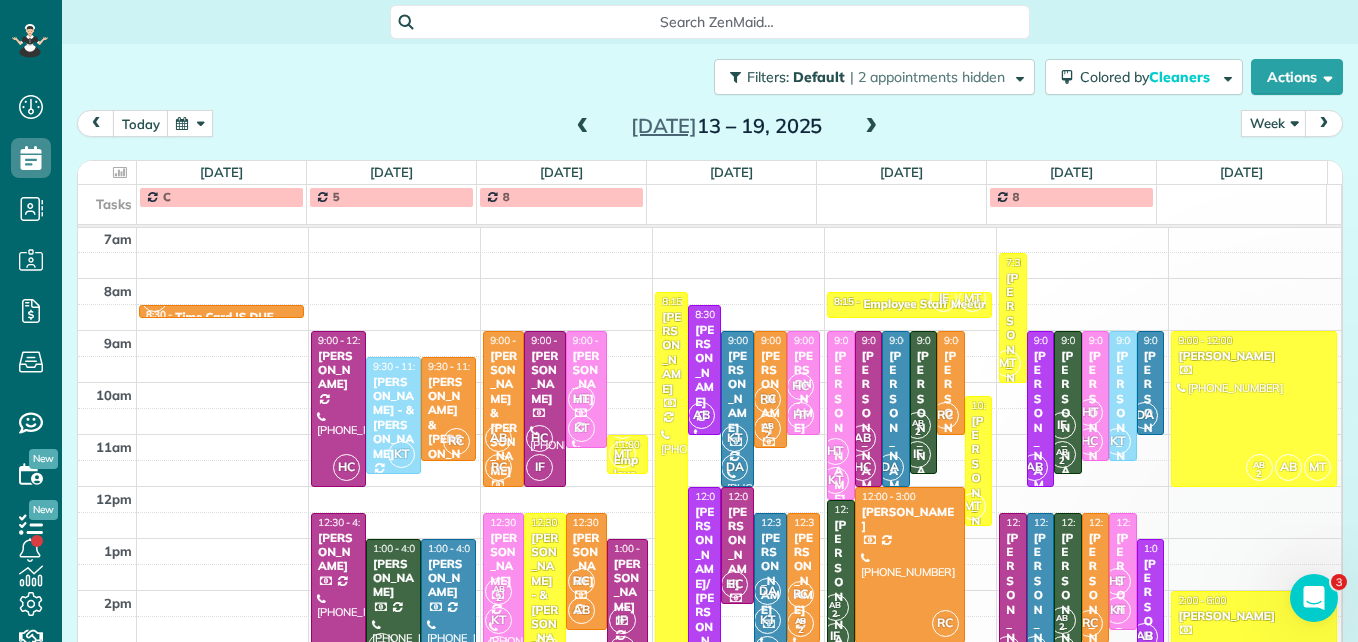 scroll, scrollTop: 0, scrollLeft: 0, axis: both 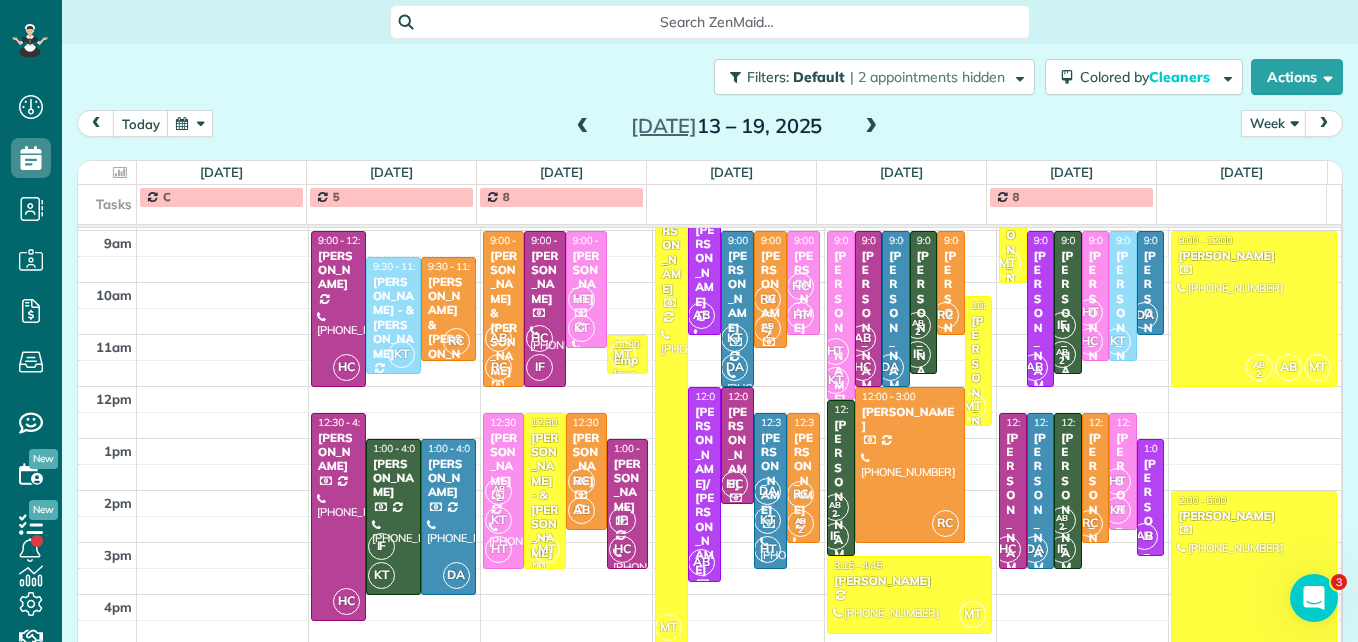 click on "HT" at bounding box center (1089, 312) 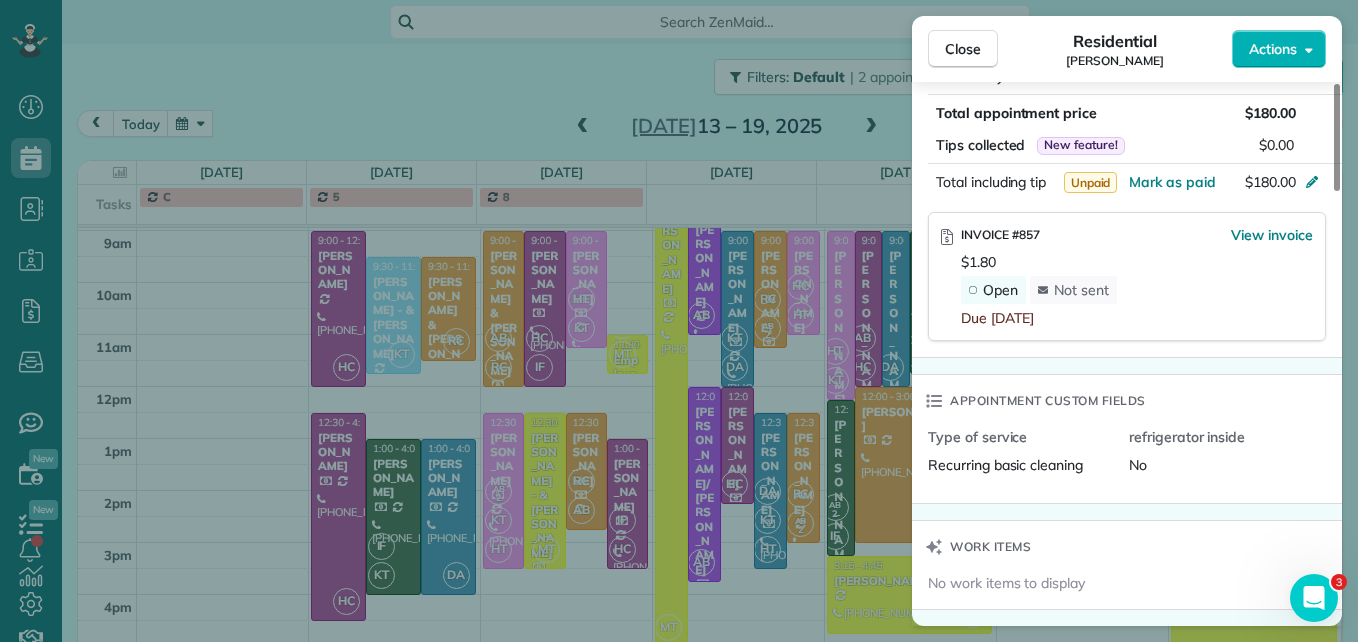 scroll, scrollTop: 1200, scrollLeft: 0, axis: vertical 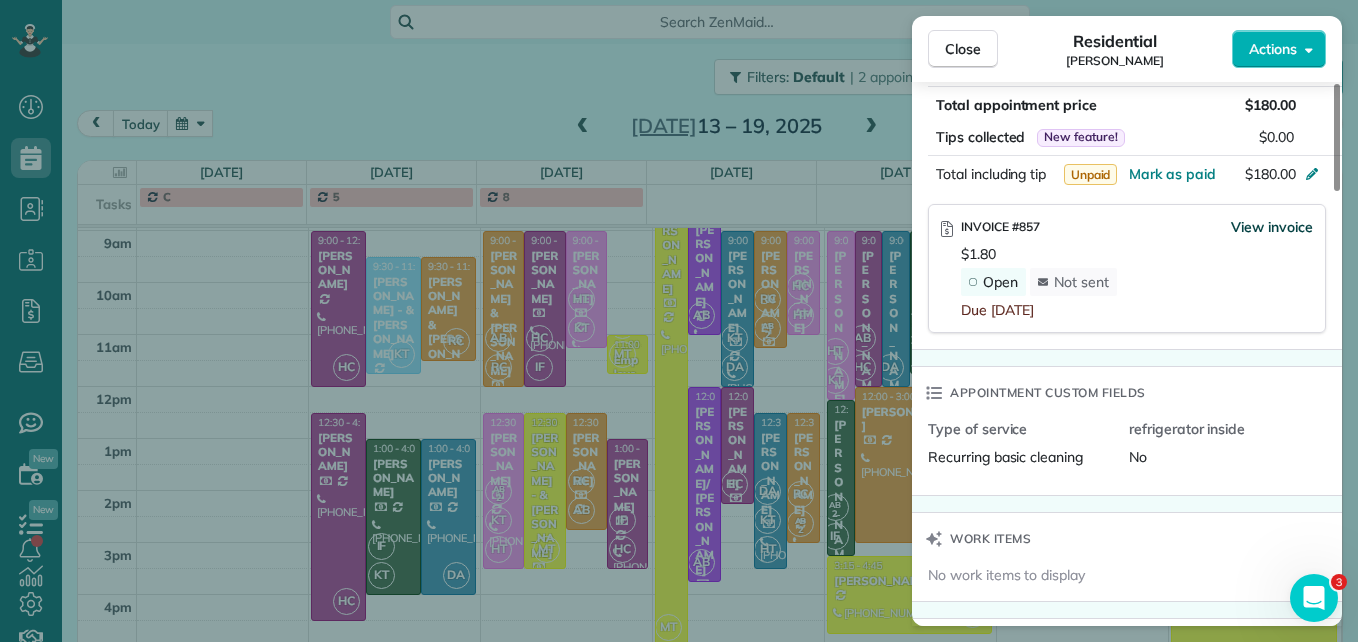 click on "View invoice" at bounding box center (1272, 227) 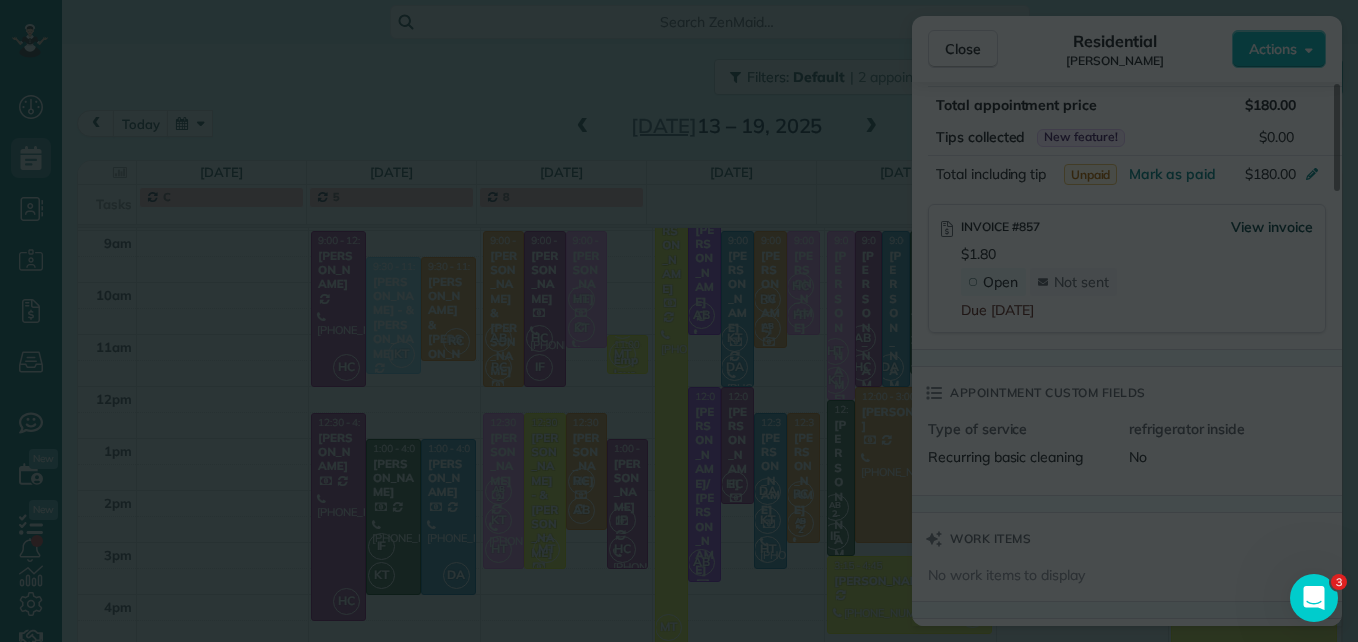 scroll, scrollTop: 0, scrollLeft: 0, axis: both 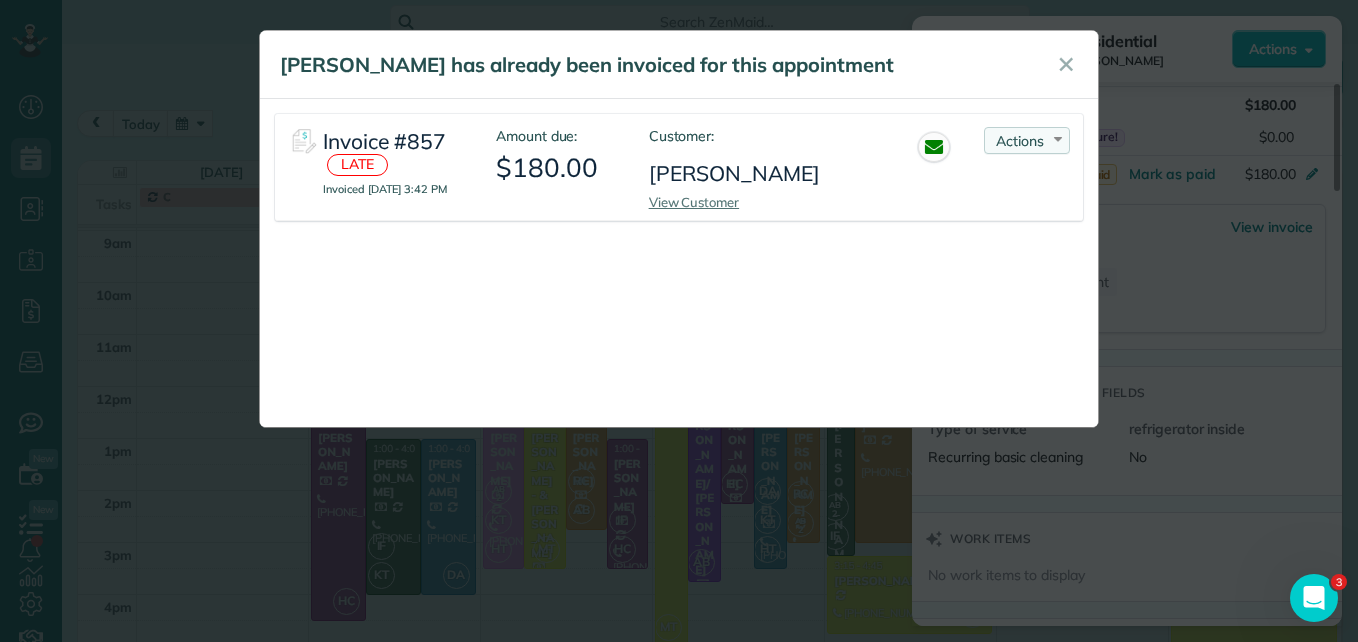 click on "Actions
Re-send Invoice...
View PDF
Mark as Paid
Void Invoice" at bounding box center [1027, 140] 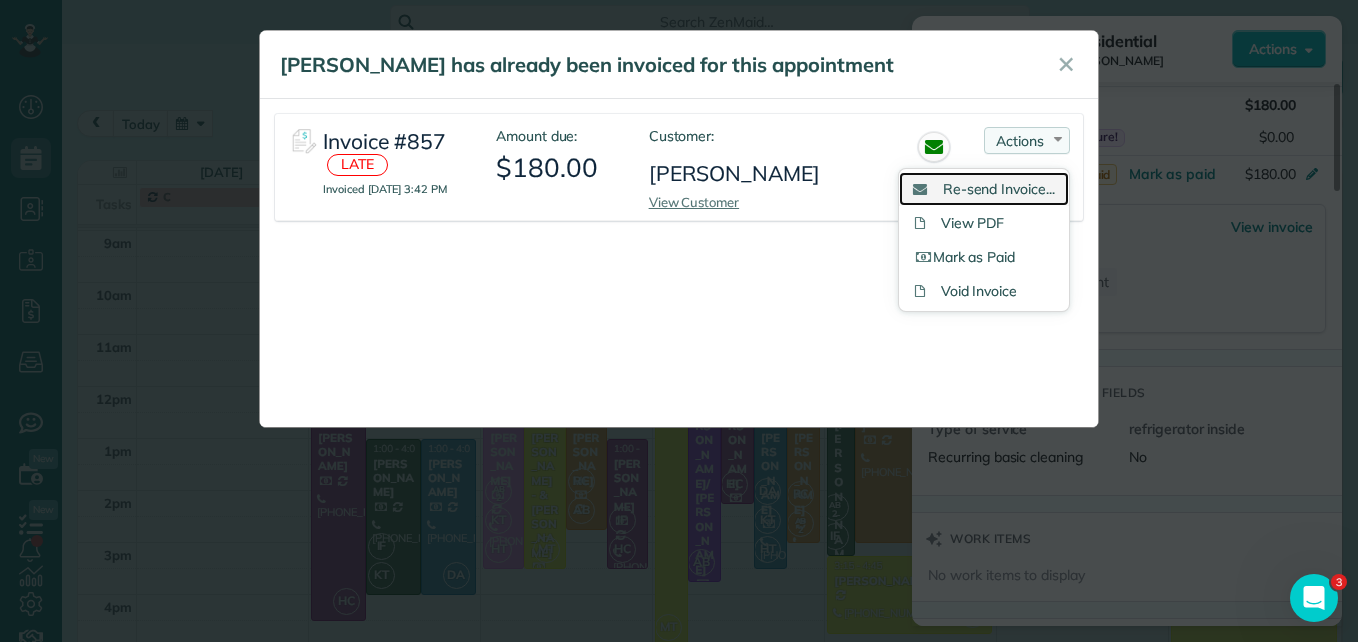 click on "Re-send Invoice..." at bounding box center (999, 189) 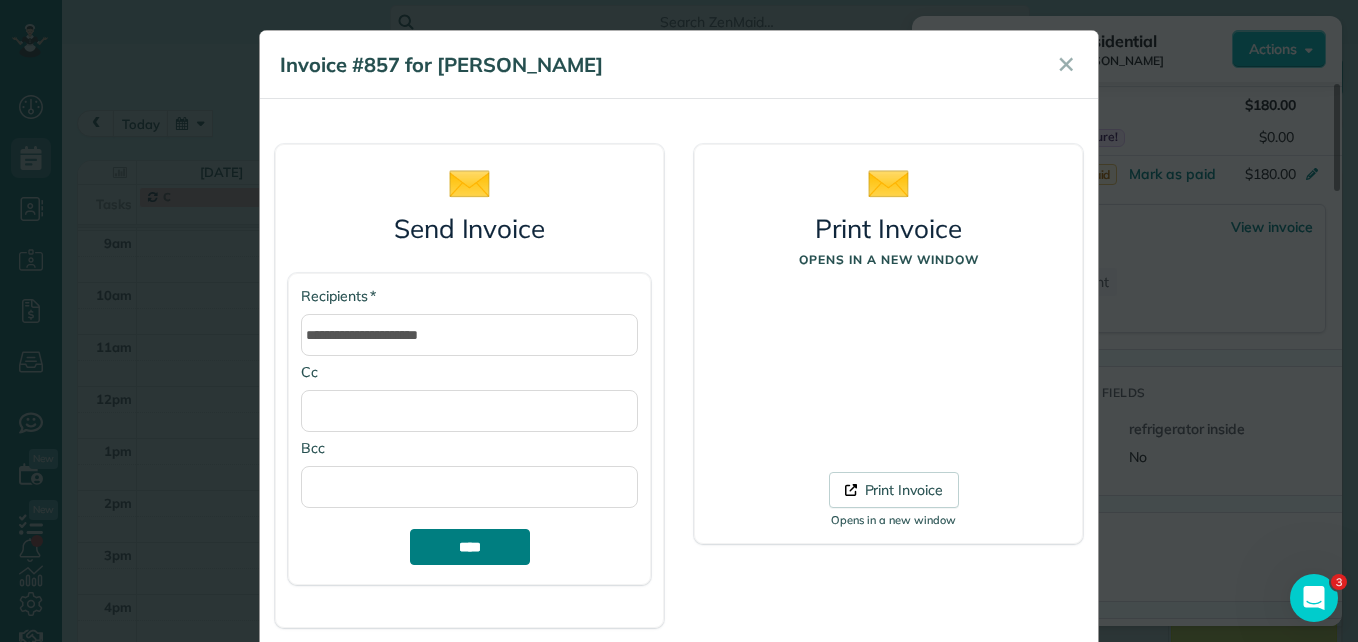 click on "****" at bounding box center (470, 547) 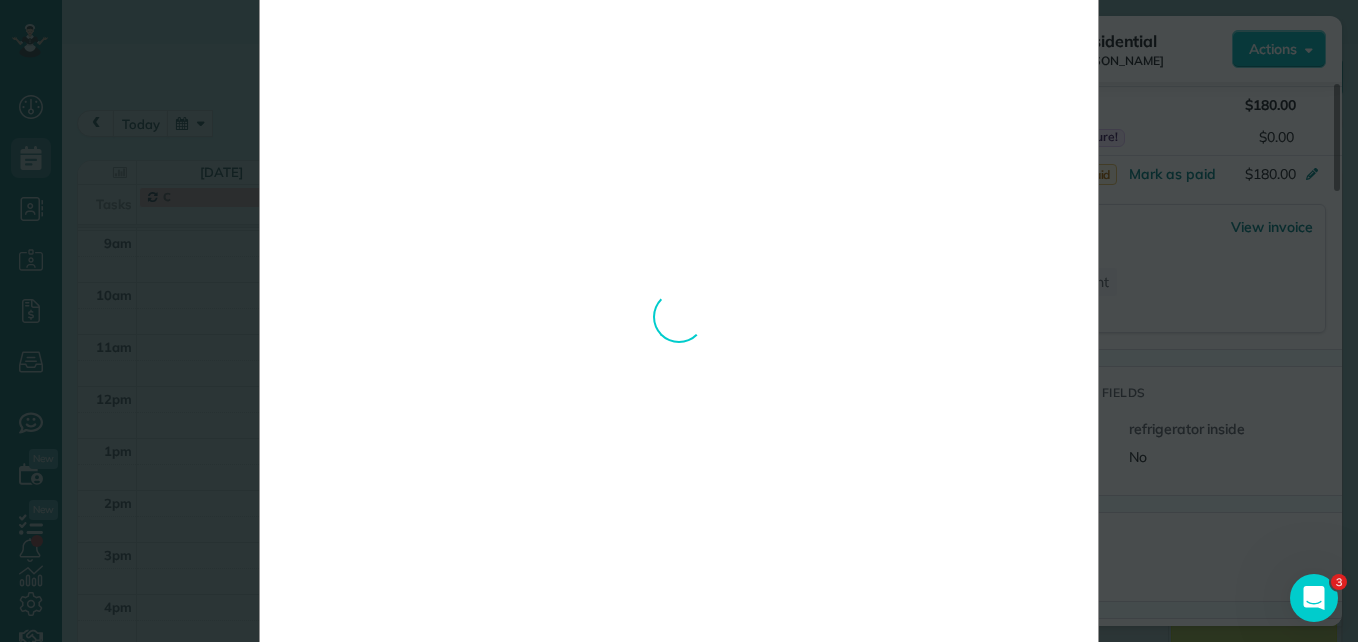 scroll, scrollTop: 102, scrollLeft: 0, axis: vertical 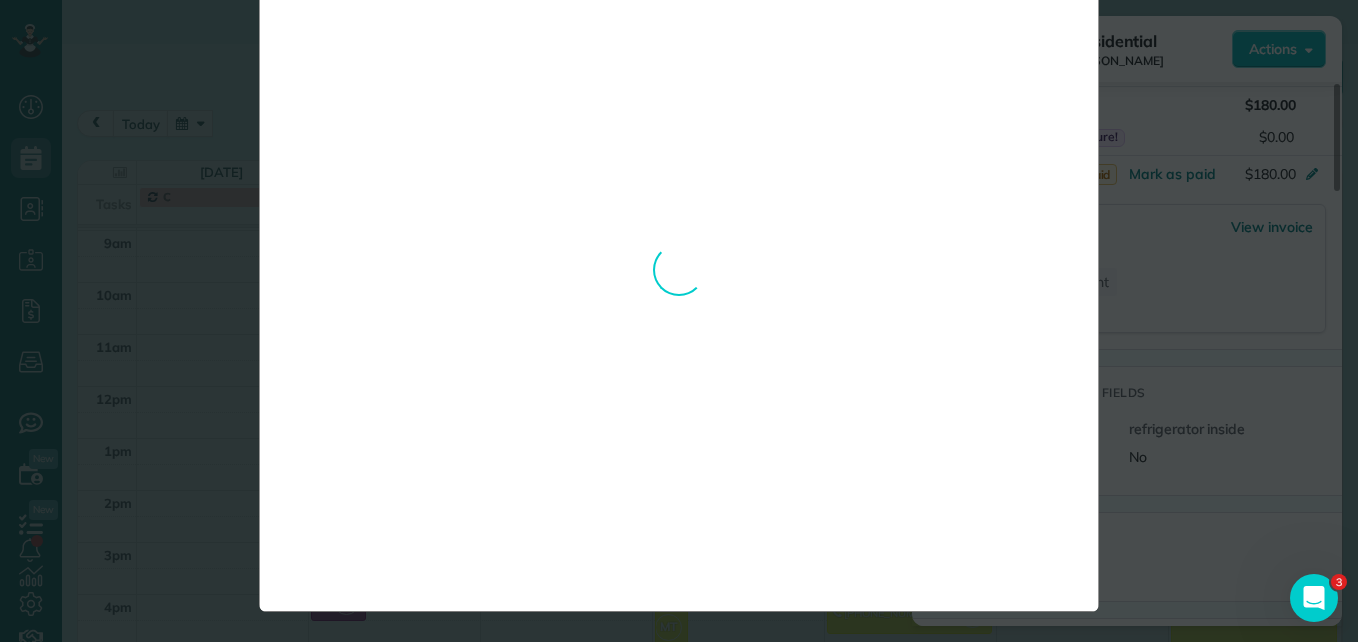 click on "**********" at bounding box center [679, 270] 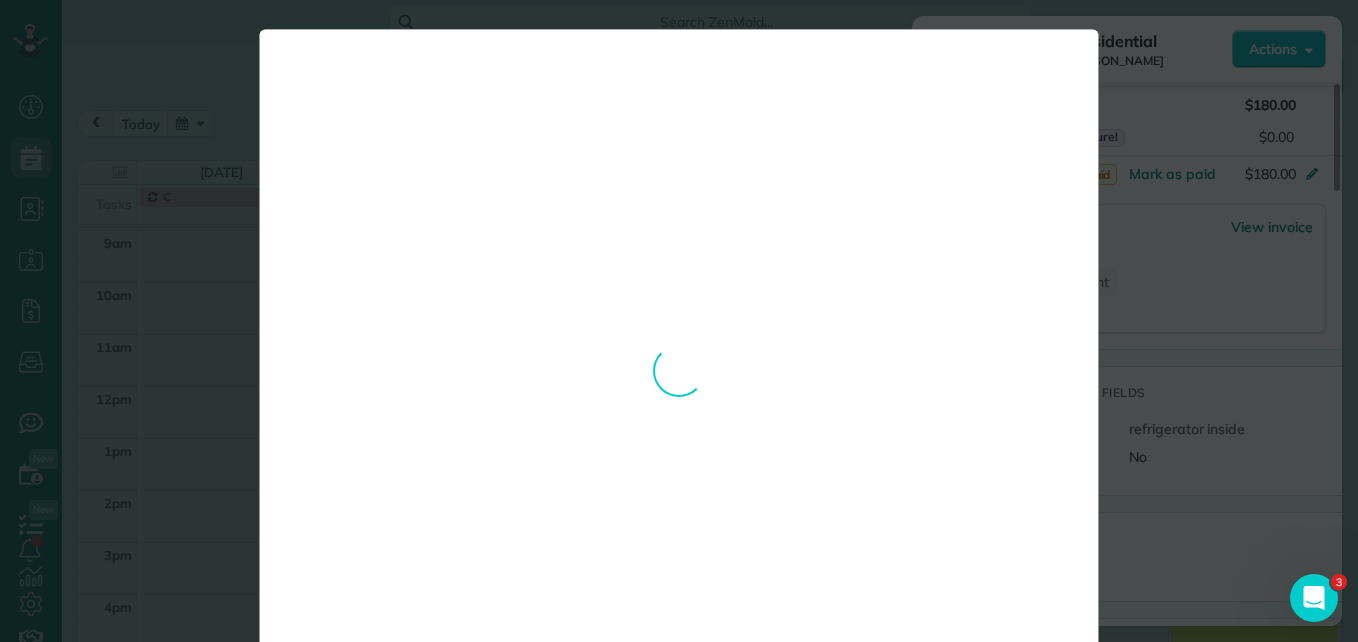 scroll, scrollTop: 0, scrollLeft: 0, axis: both 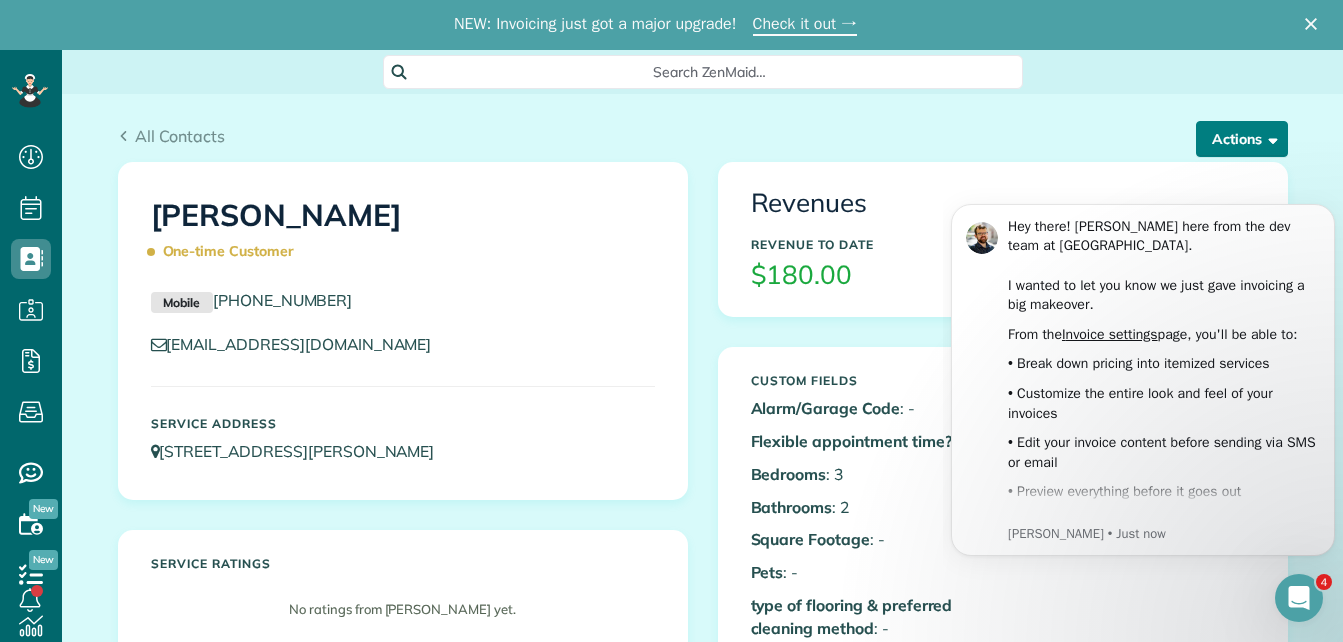 click on "Actions" at bounding box center (1242, 139) 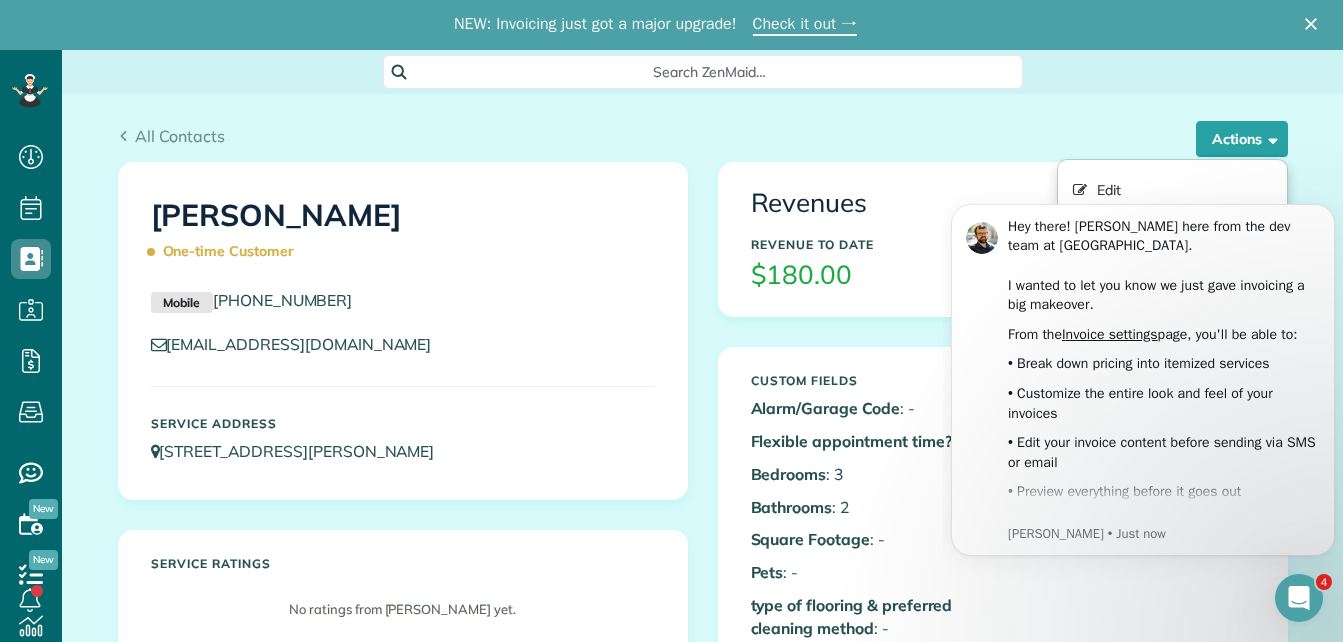 click on "Hey there! Chris here from the dev team at ZenMaid. ​ I wanted to let you know we just gave invoicing a big makeover.   From the  I nvoice settings  page, you'll be able to: • Break down pricing into itemized services  • Customize the entire look and feel of your invoices  • Edit your invoice content before sending via SMS or email  • Preview everything before it goes out  • And more! It’s a cleaner, more flexible setup, and even easier to use than before. ​ I think you’re going to love the changes!  00:52 Don’t hesitate to reach out if you need help from our team. – Chris Chris • Just now" at bounding box center (1143, 381) 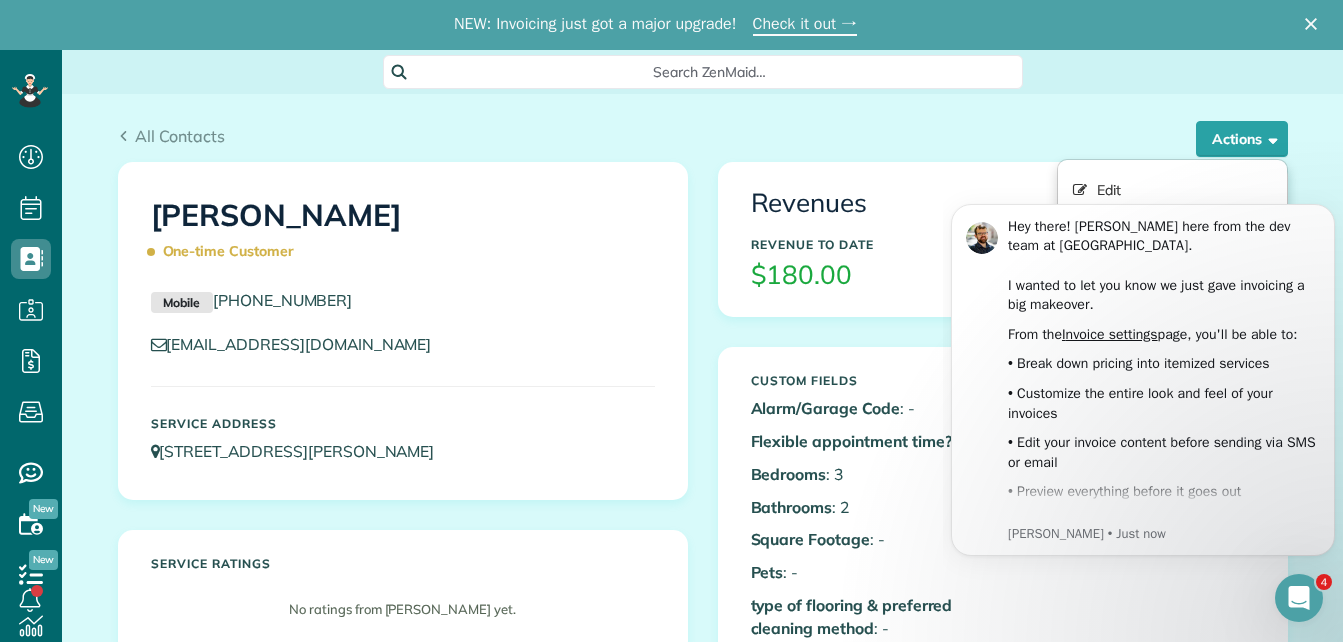 click on "Hey there! Chris here from the dev team at ZenMaid. ​ I wanted to let you know we just gave invoicing a big makeover.   From the  I nvoice settings  page, you'll be able to: • Break down pricing into itemized services  • Customize the entire look and feel of your invoices  • Edit your invoice content before sending via SMS or email  • Preview everything before it goes out  • And more! It’s a cleaner, more flexible setup, and even easier to use than before. ​ I think you’re going to love the changes!  00:52 Don’t hesitate to reach out if you need help from our team. – Chris Chris • Just now" at bounding box center [1143, 381] 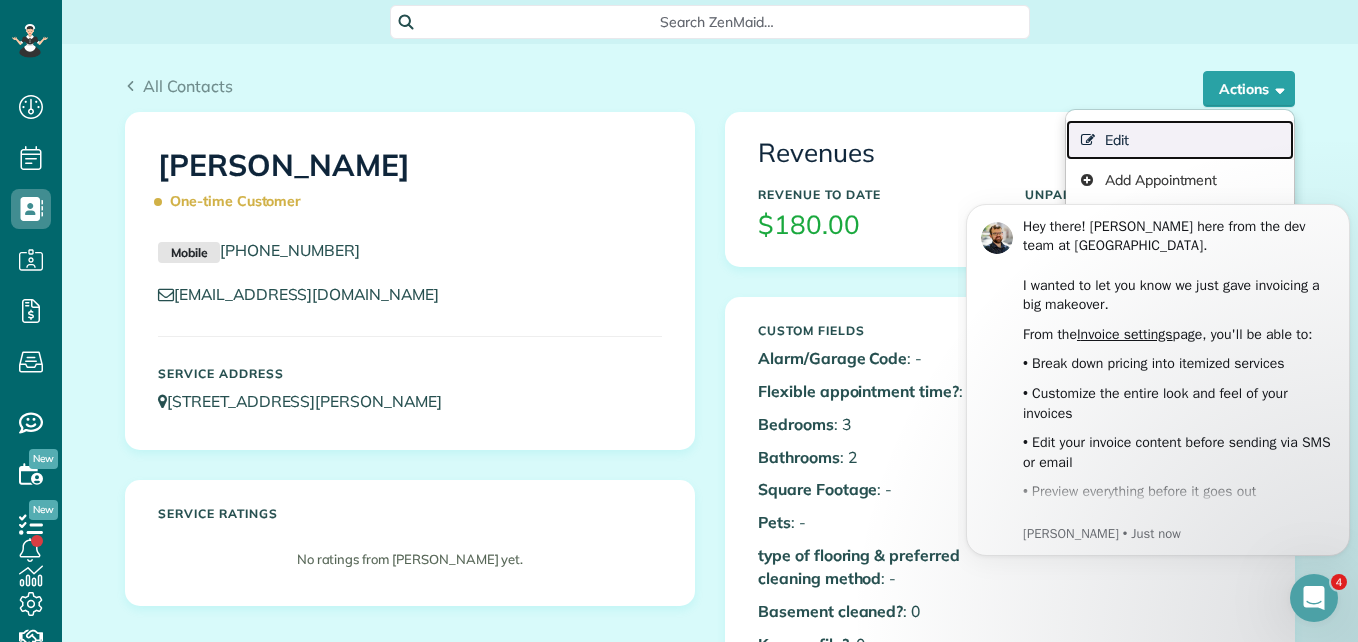 click on "Edit" at bounding box center (1180, 140) 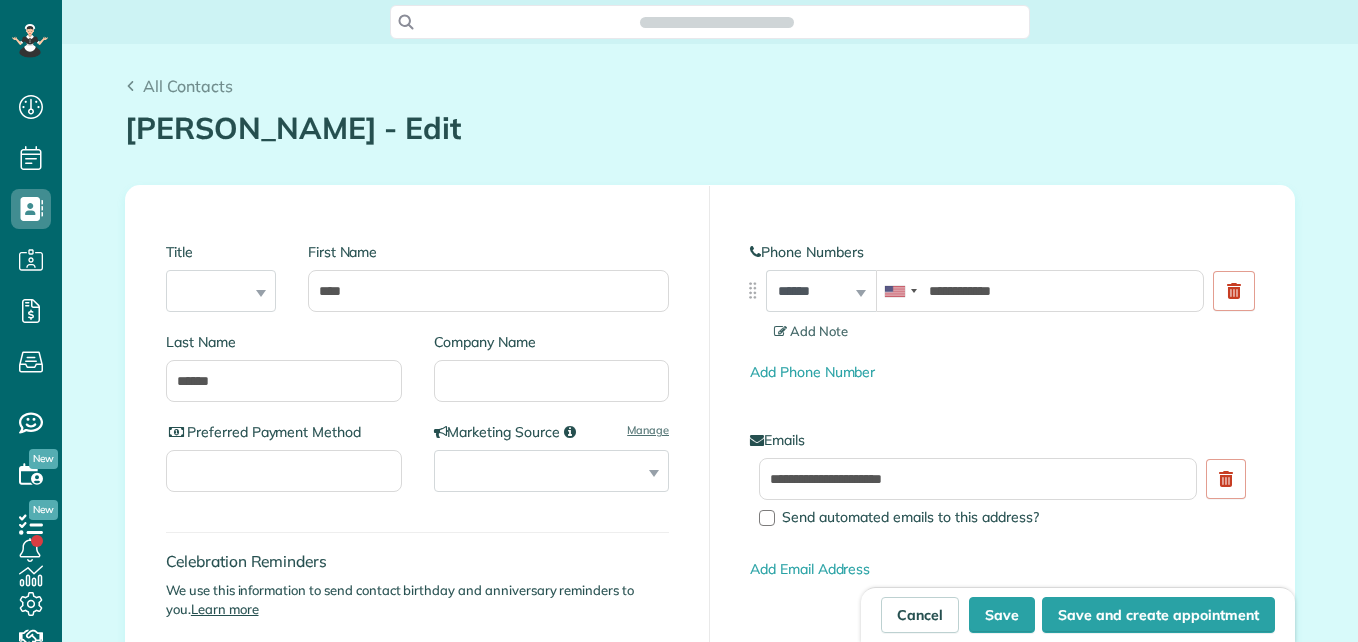 scroll, scrollTop: 0, scrollLeft: 0, axis: both 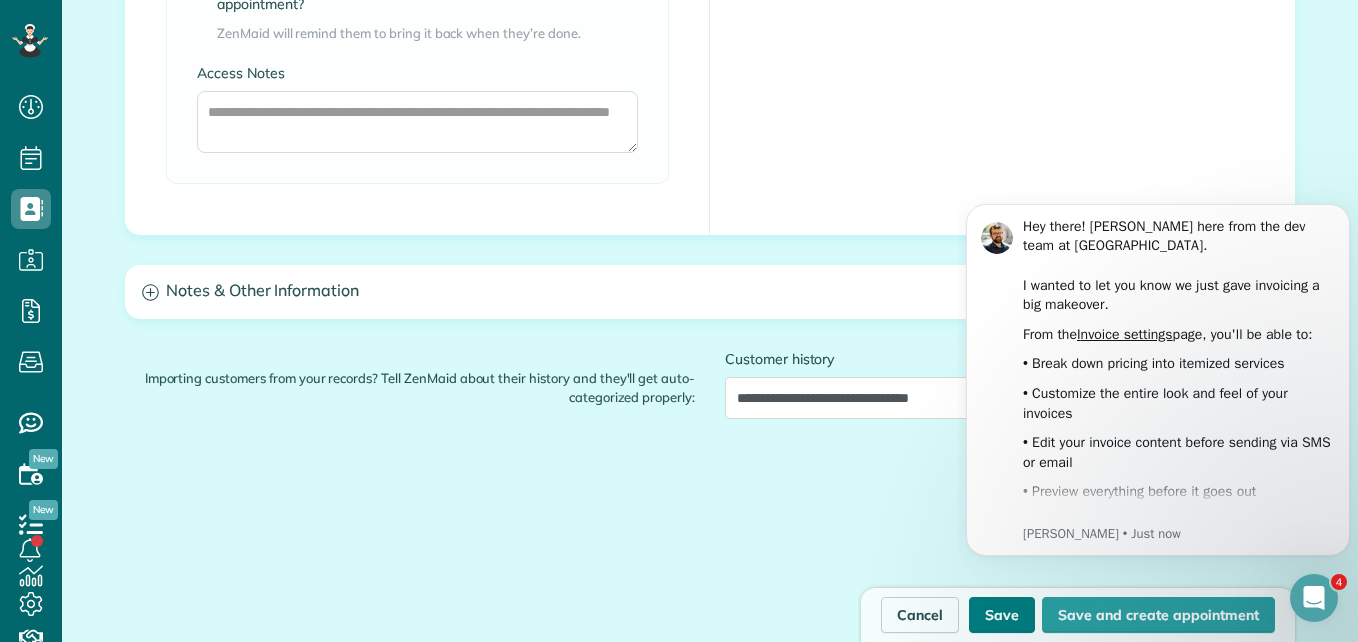 click on "Save" at bounding box center (1002, 615) 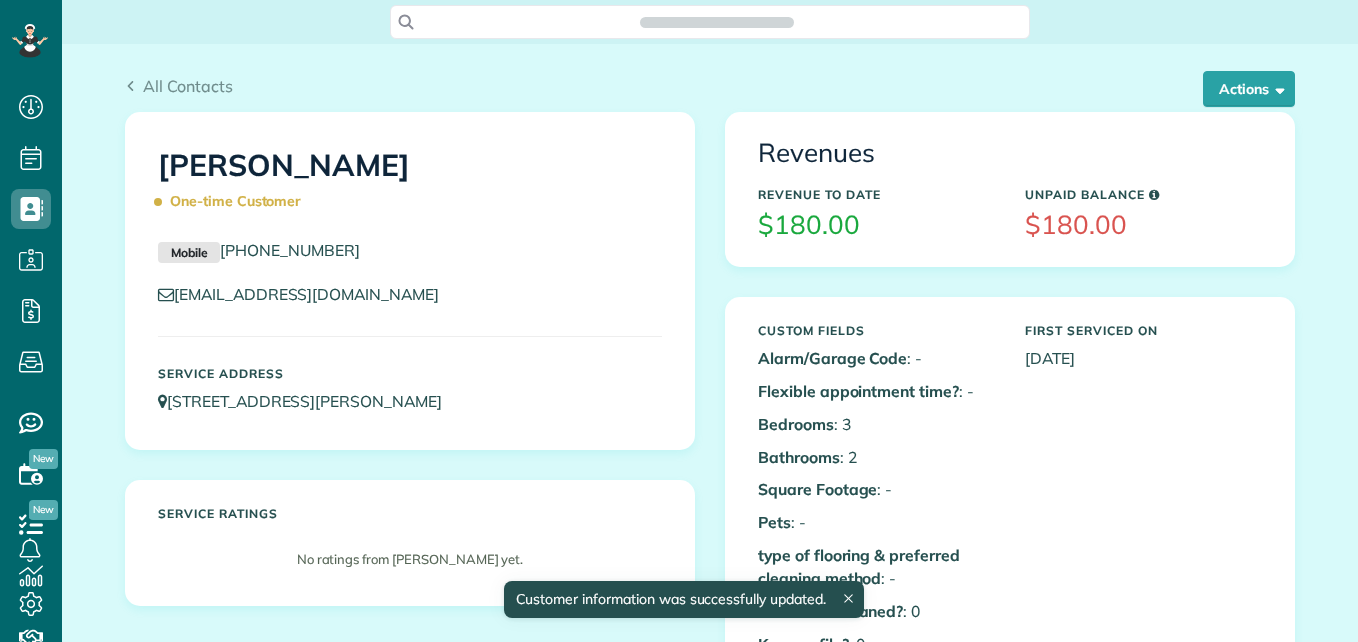 scroll, scrollTop: 0, scrollLeft: 0, axis: both 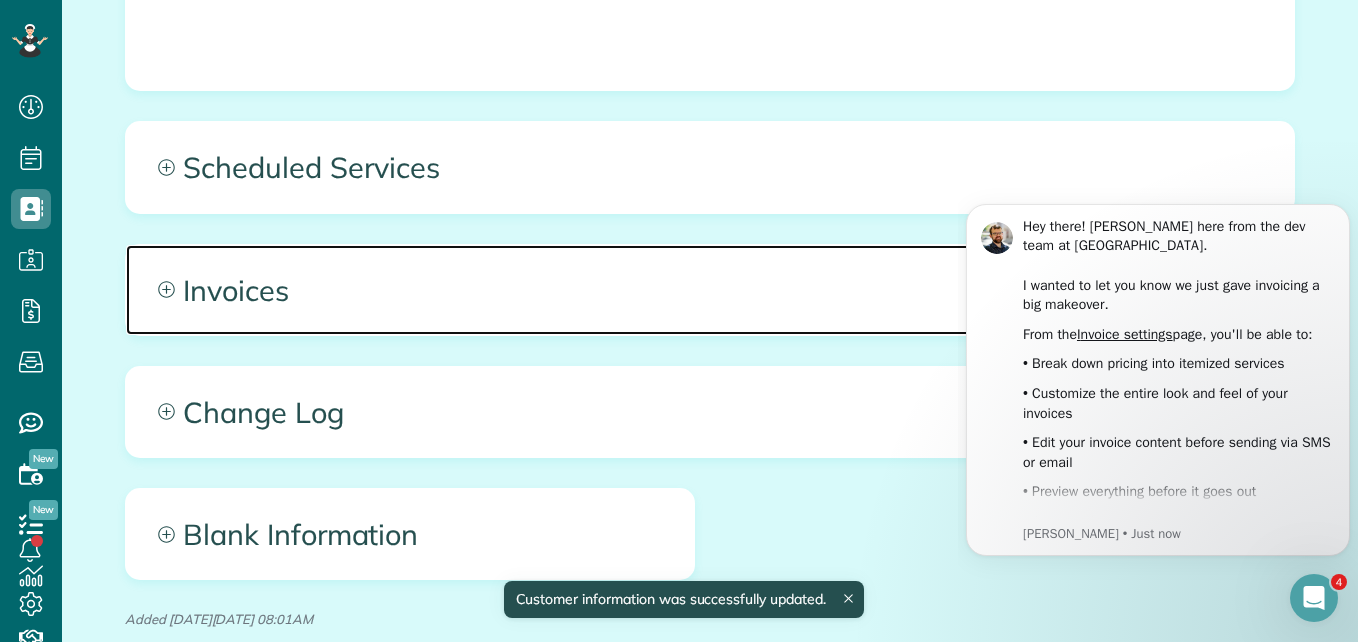 click 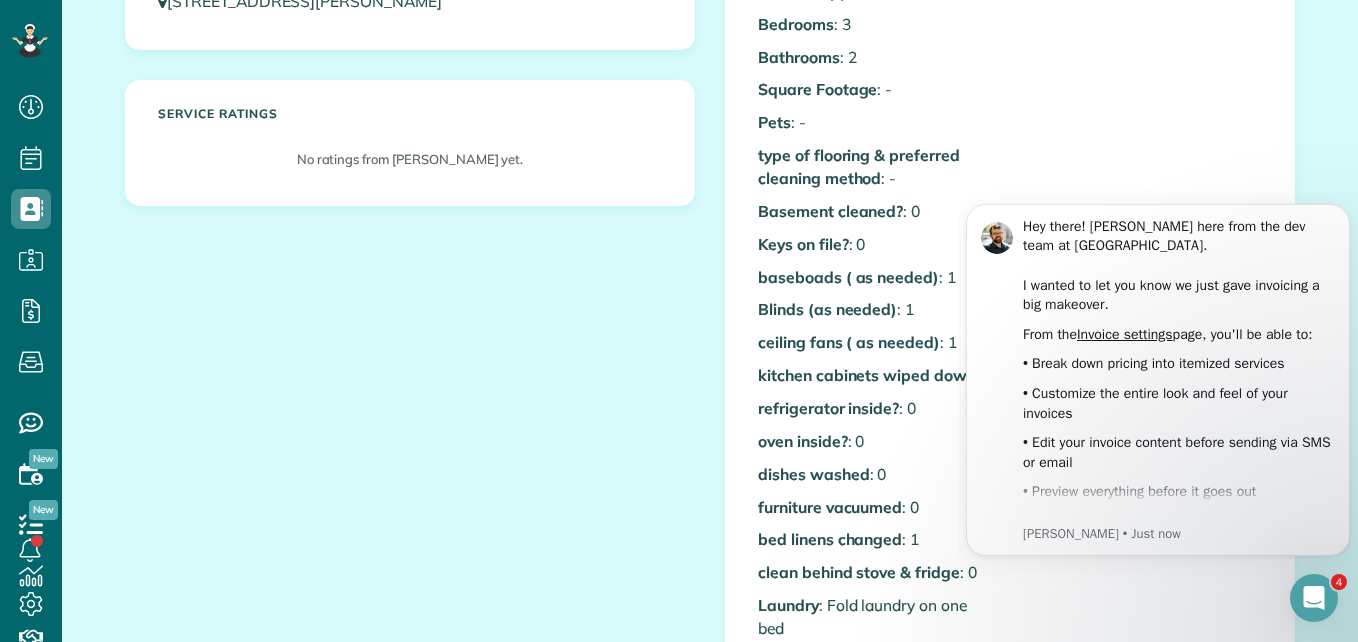 scroll, scrollTop: 0, scrollLeft: 0, axis: both 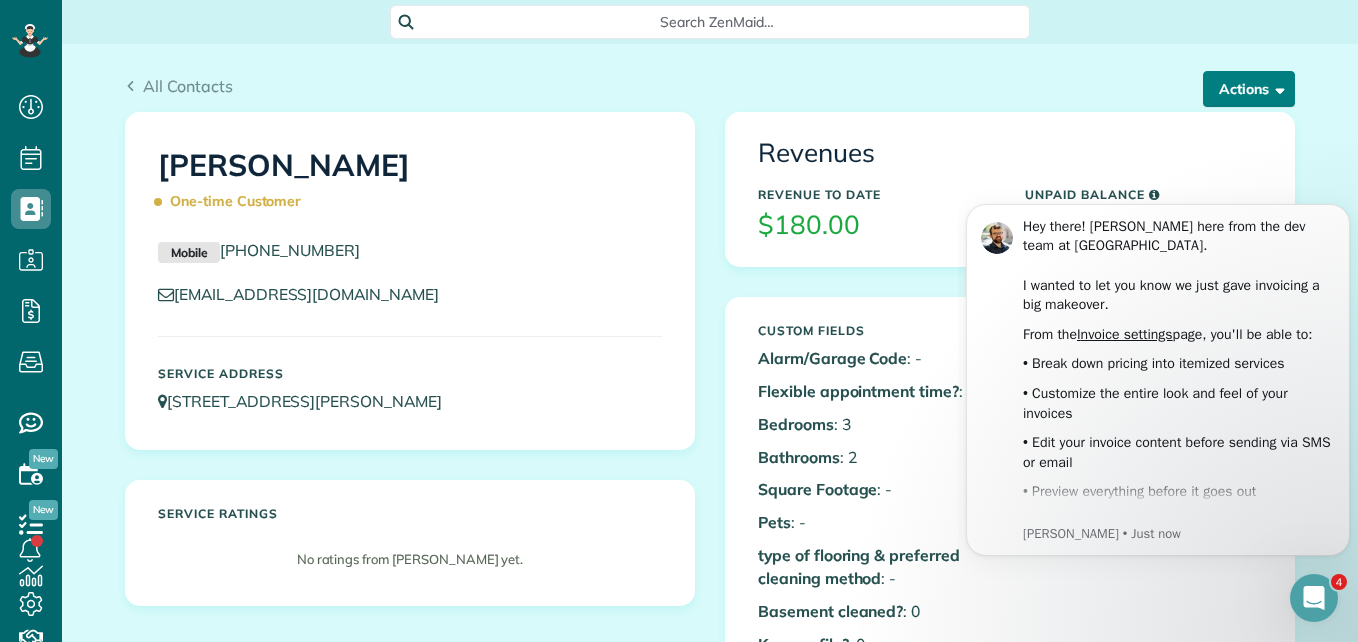 click on "Actions" at bounding box center [1249, 89] 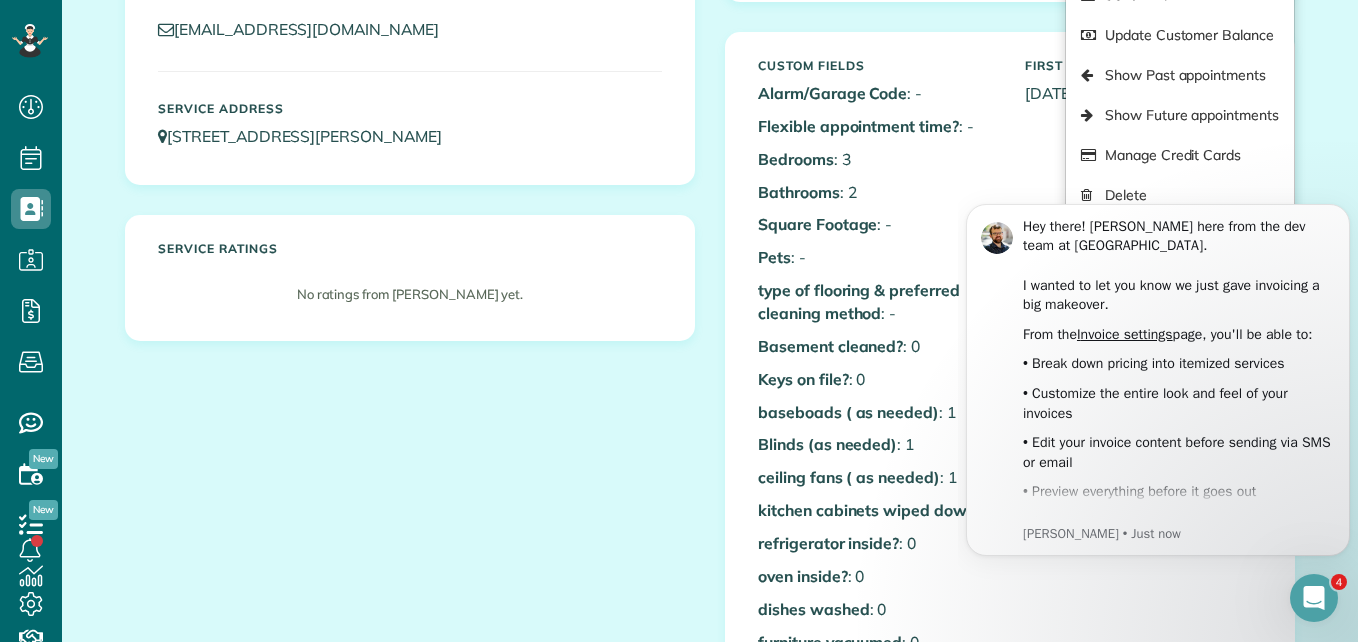 scroll, scrollTop: 300, scrollLeft: 0, axis: vertical 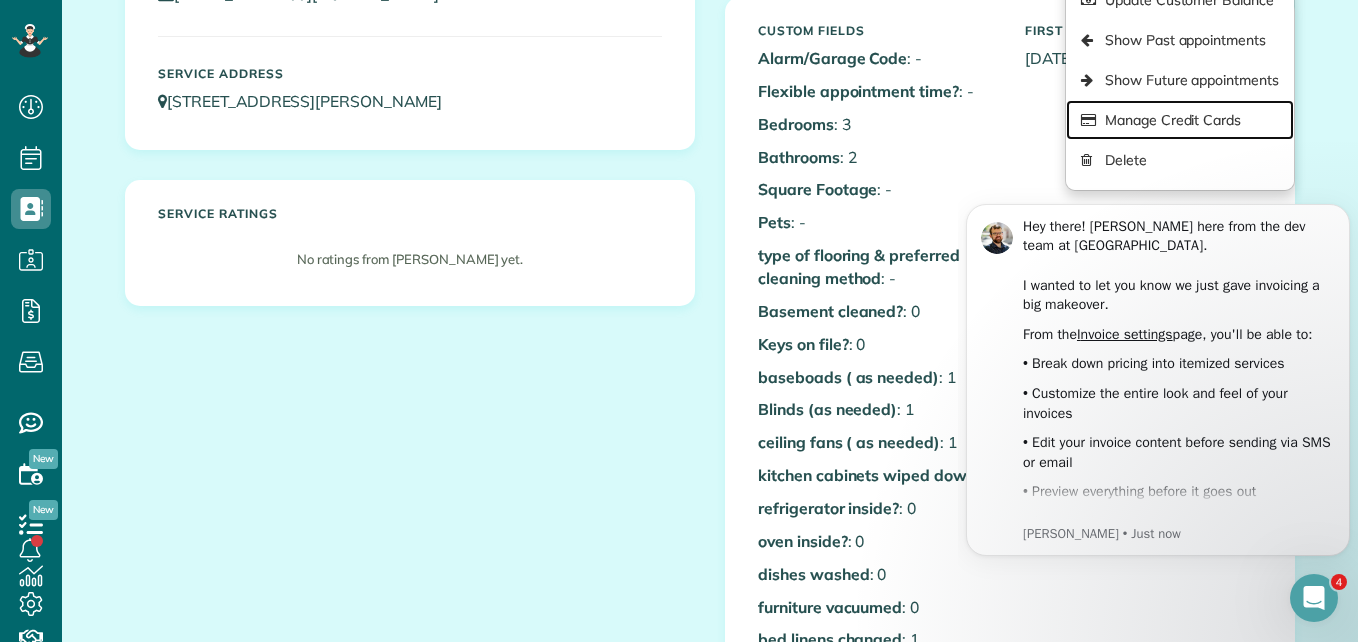 click on "Manage Credit Cards" at bounding box center (1180, 120) 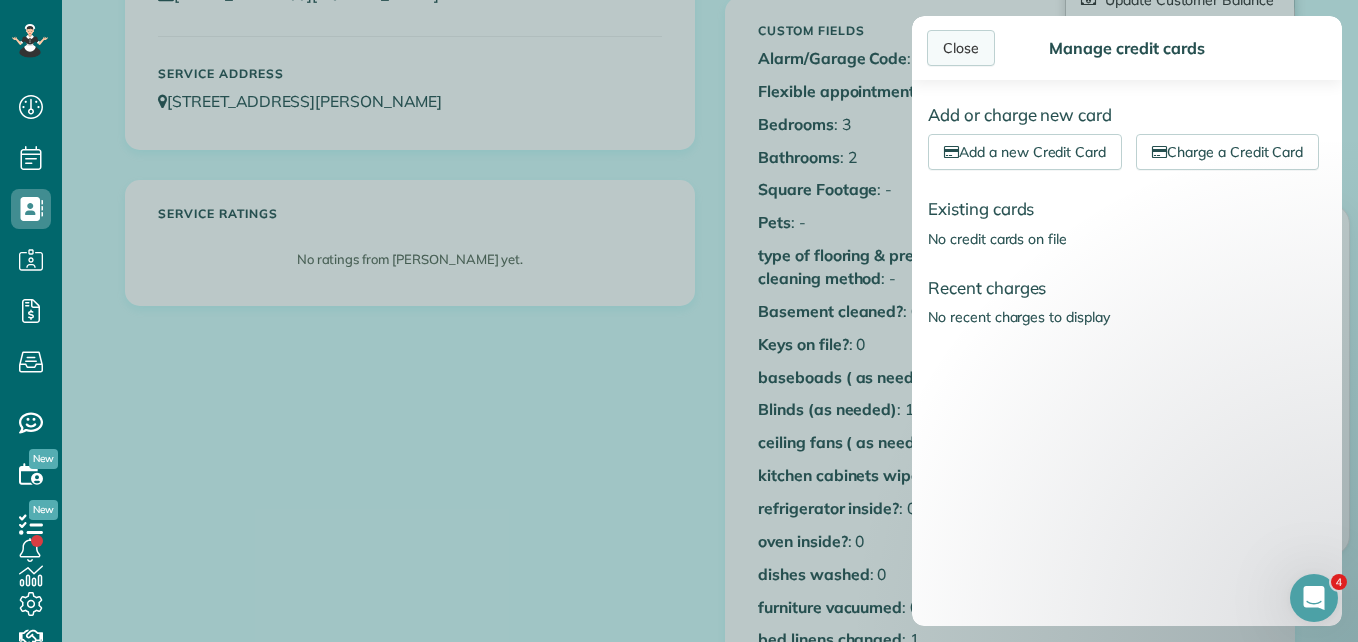 click on "Close" at bounding box center [961, 48] 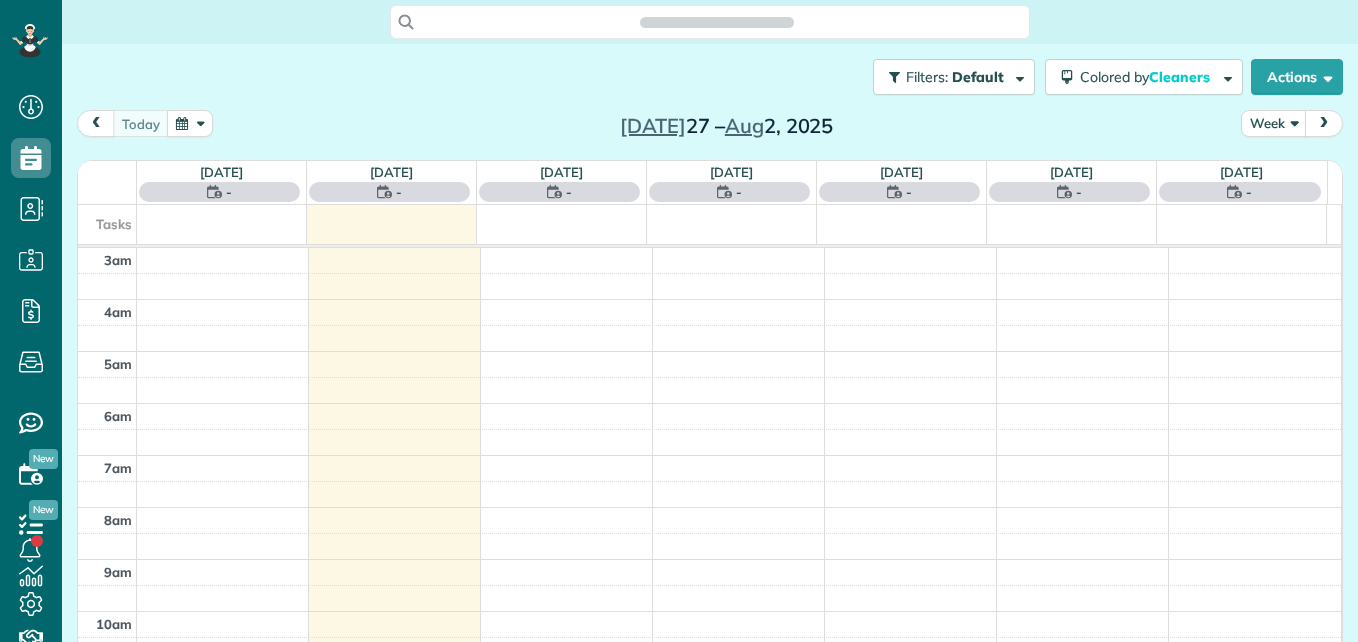 scroll, scrollTop: 0, scrollLeft: 0, axis: both 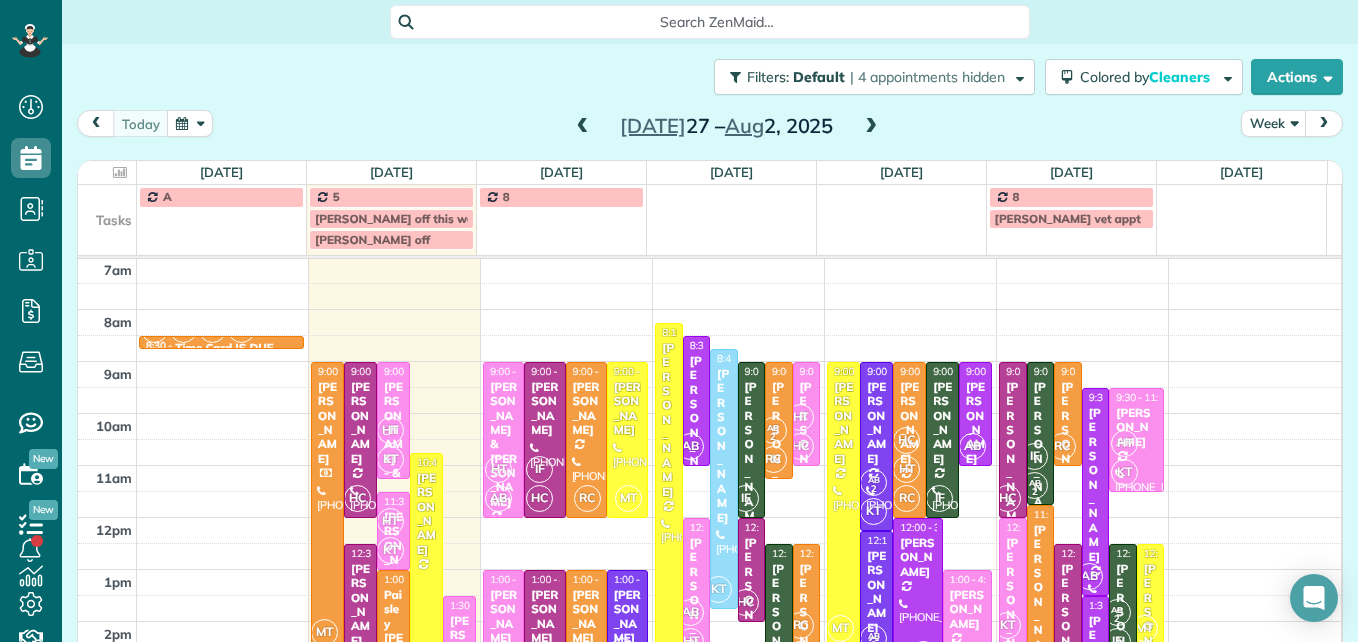 click at bounding box center (583, 127) 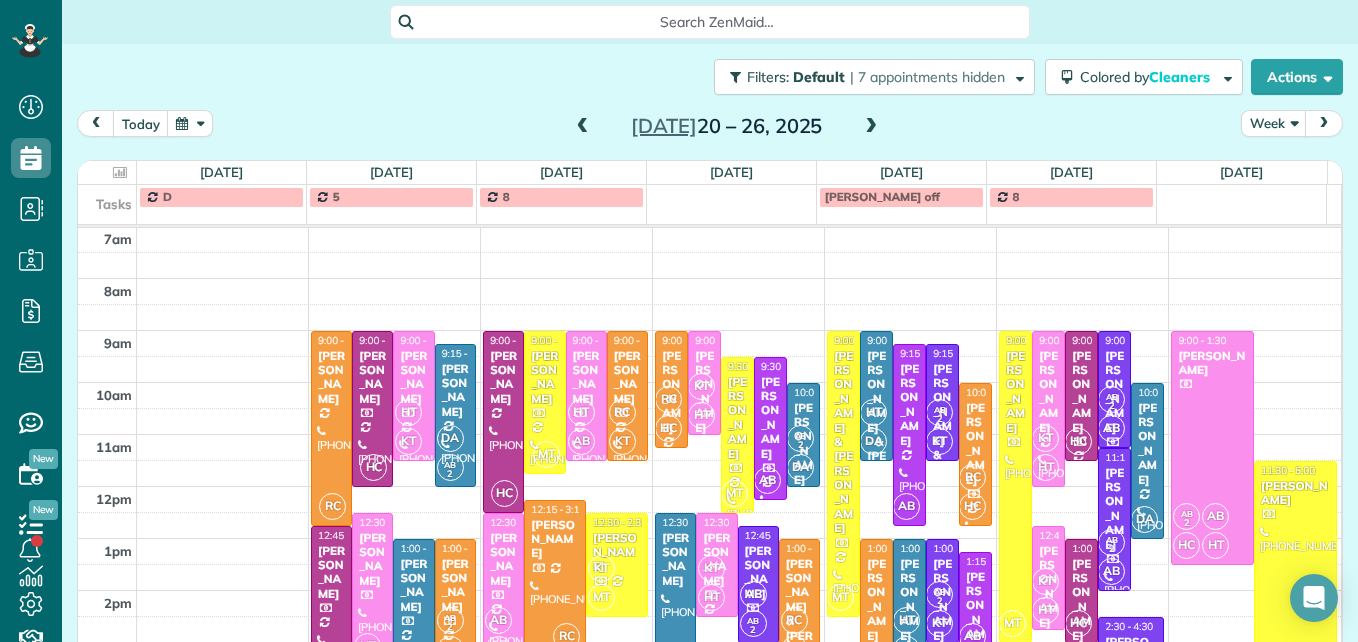 click at bounding box center [583, 127] 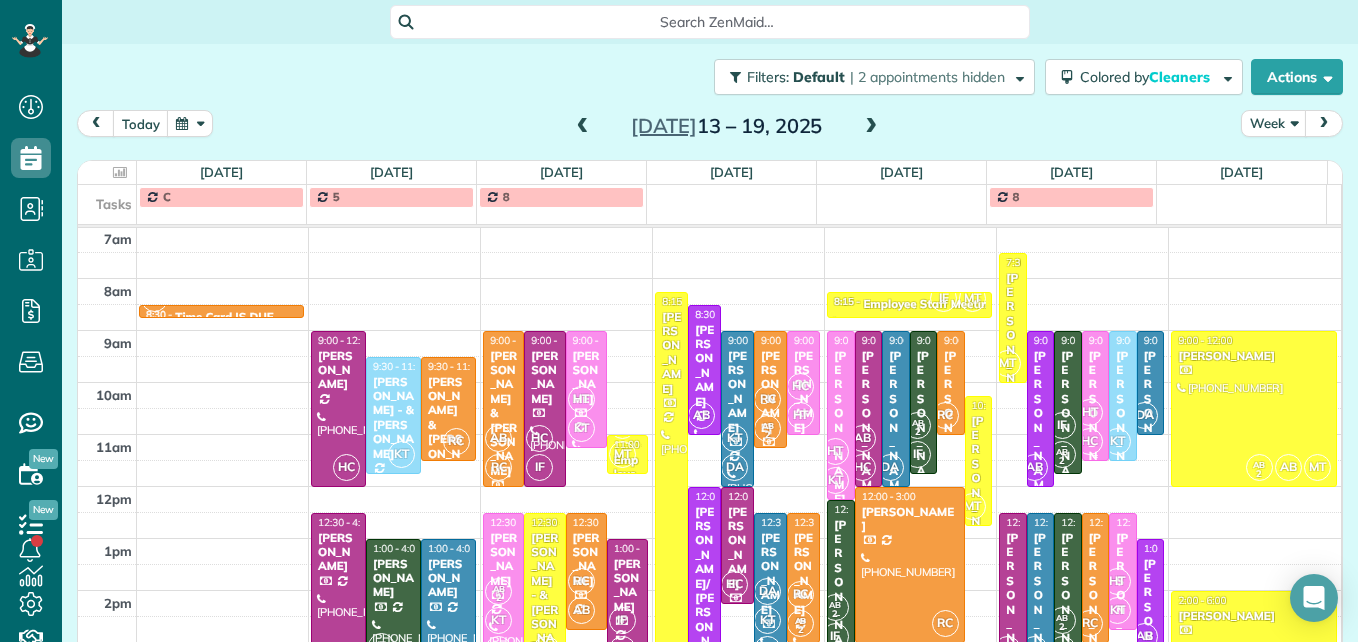 click on "HT" at bounding box center [1089, 412] 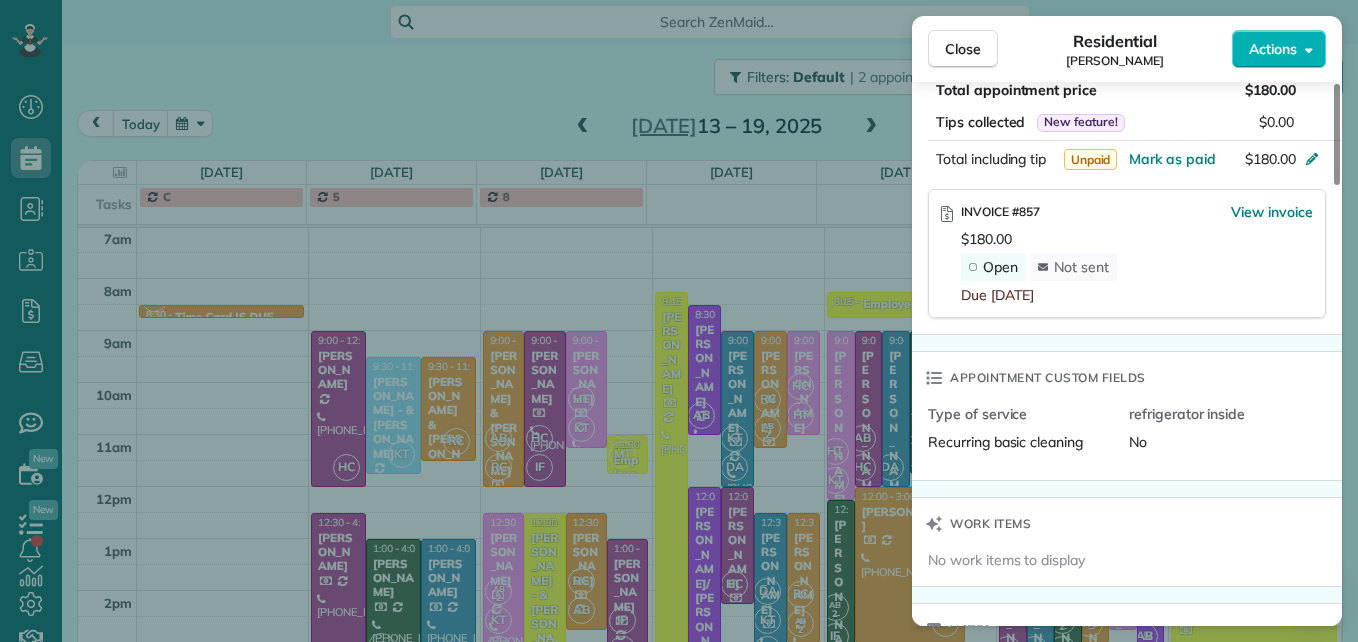 scroll, scrollTop: 1200, scrollLeft: 0, axis: vertical 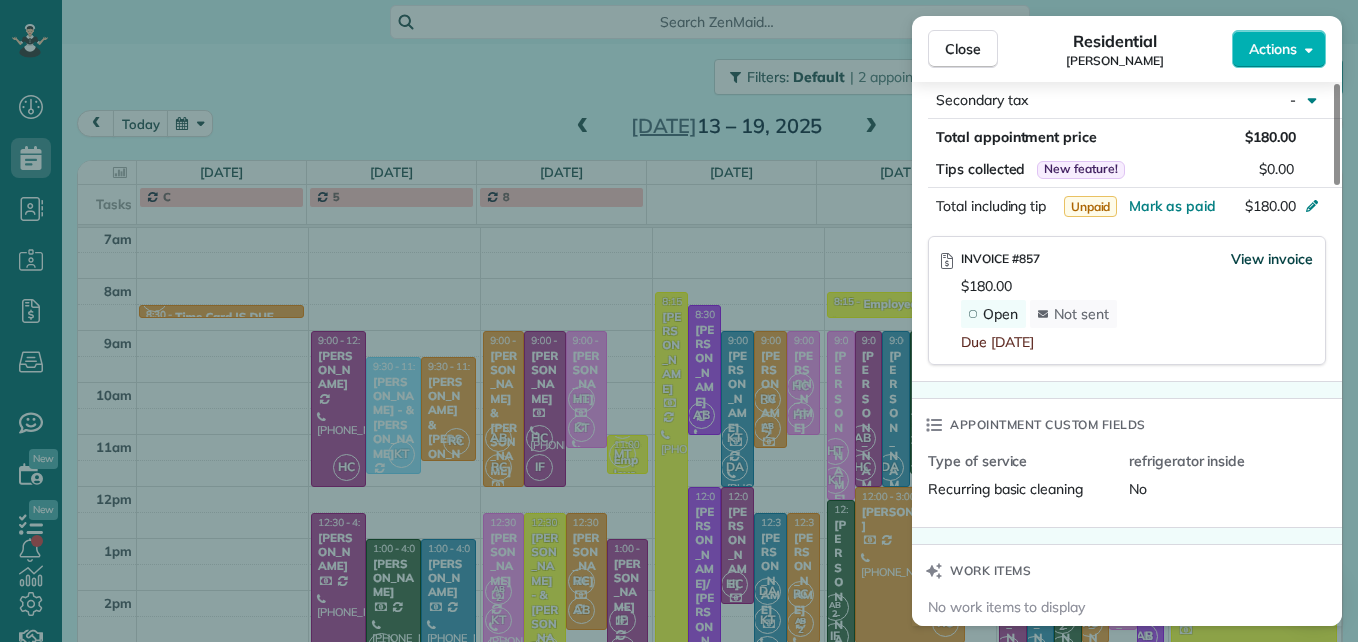 click on "View invoice" at bounding box center (1272, 259) 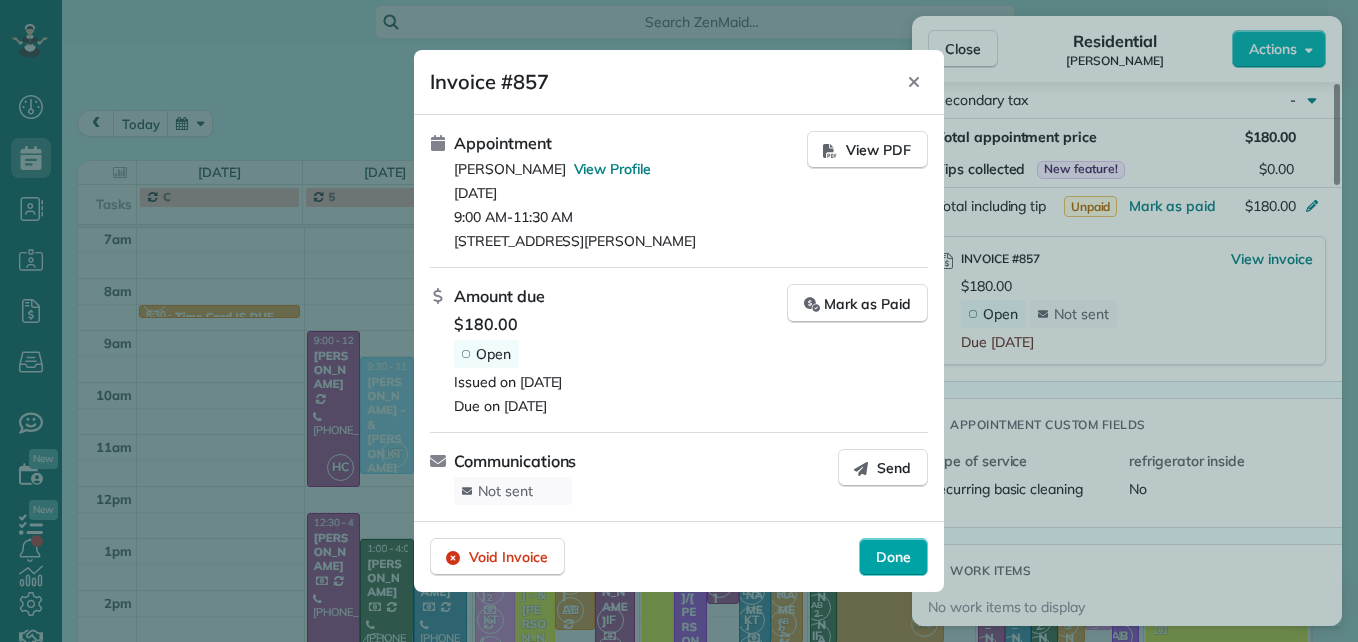 click on "Done" at bounding box center [893, 557] 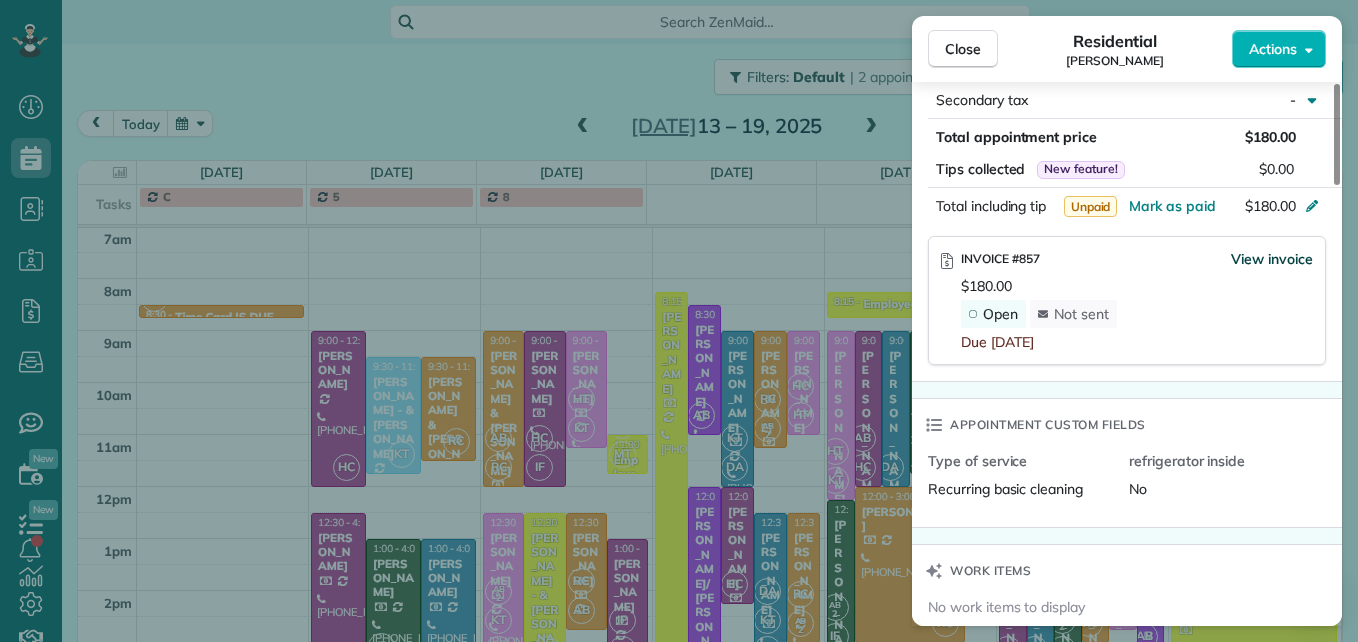 click on "View invoice" at bounding box center [1272, 259] 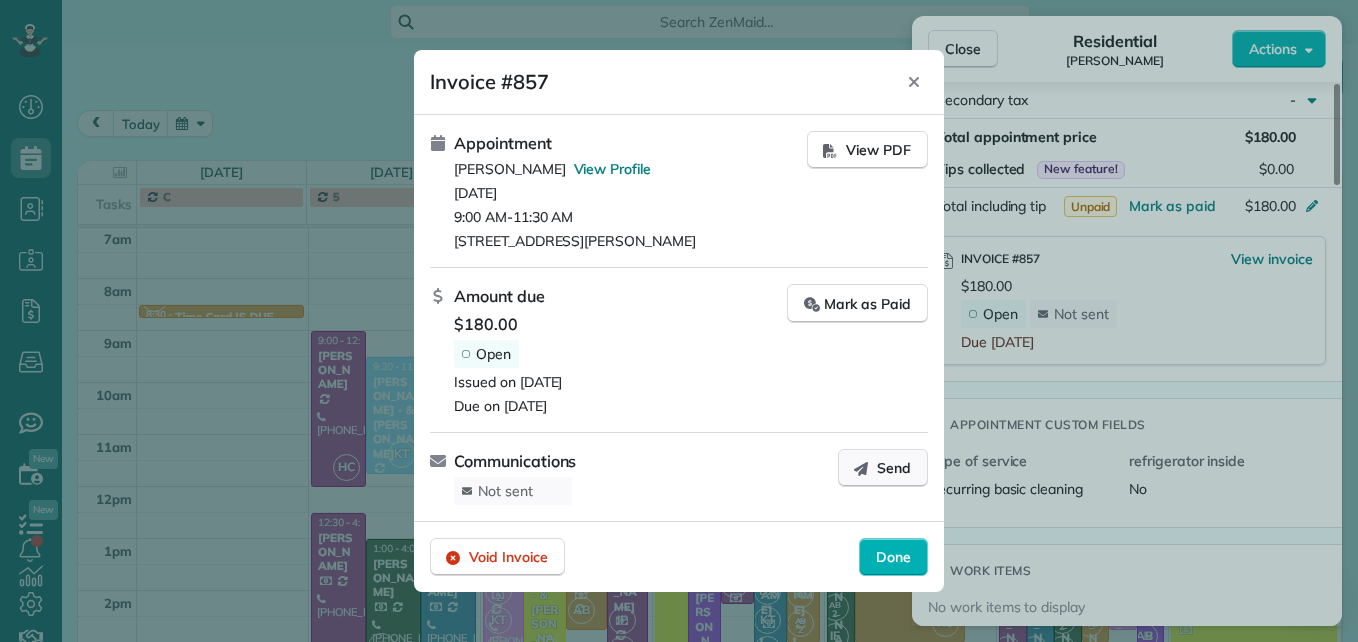 click on "Send" at bounding box center (894, 468) 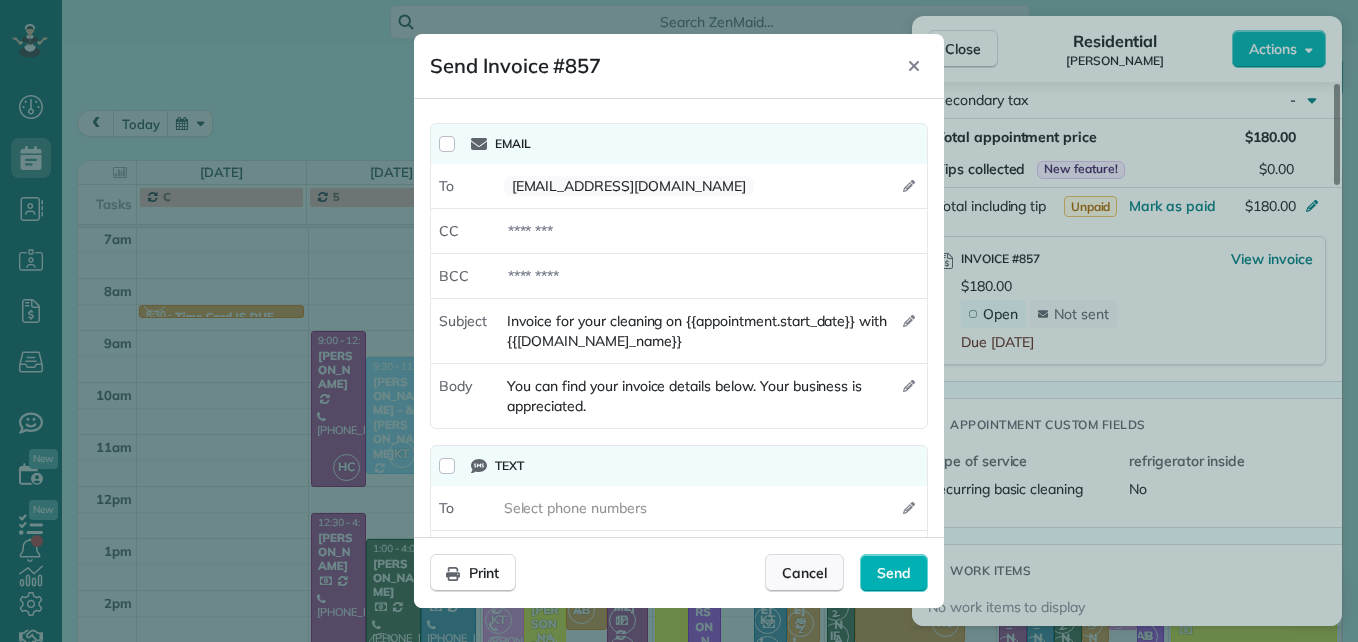 click on "Cancel" at bounding box center [804, 573] 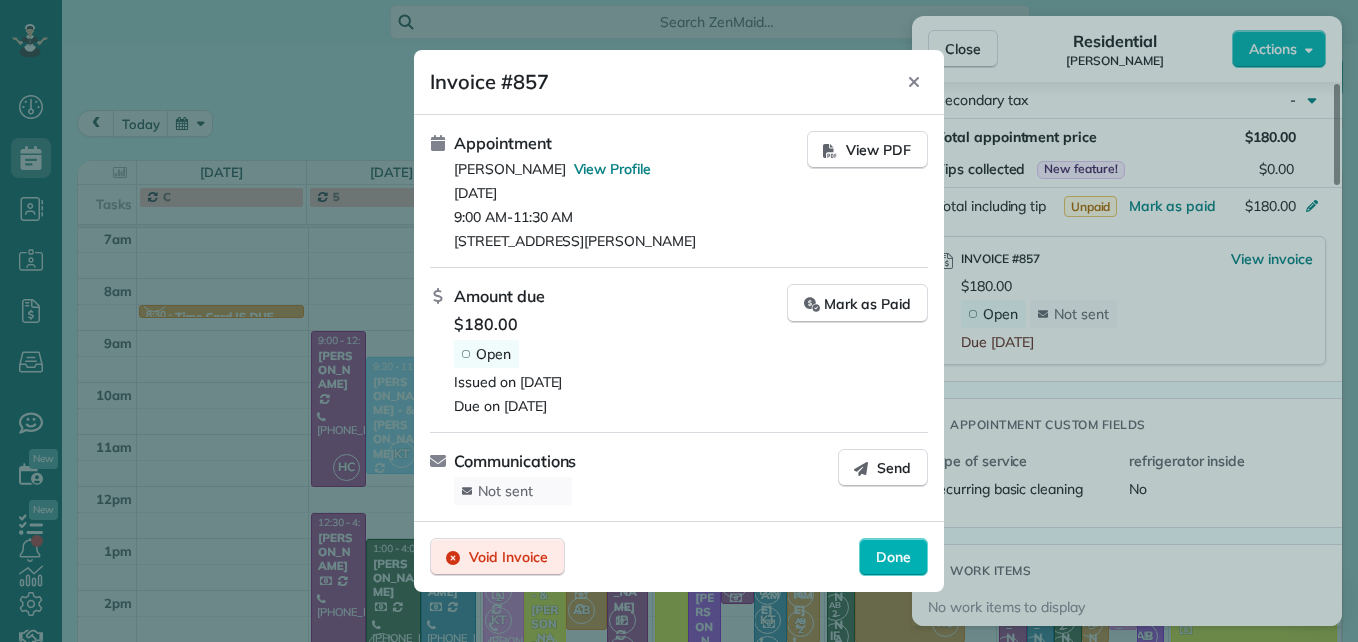 click on "Void Invoice" at bounding box center (508, 557) 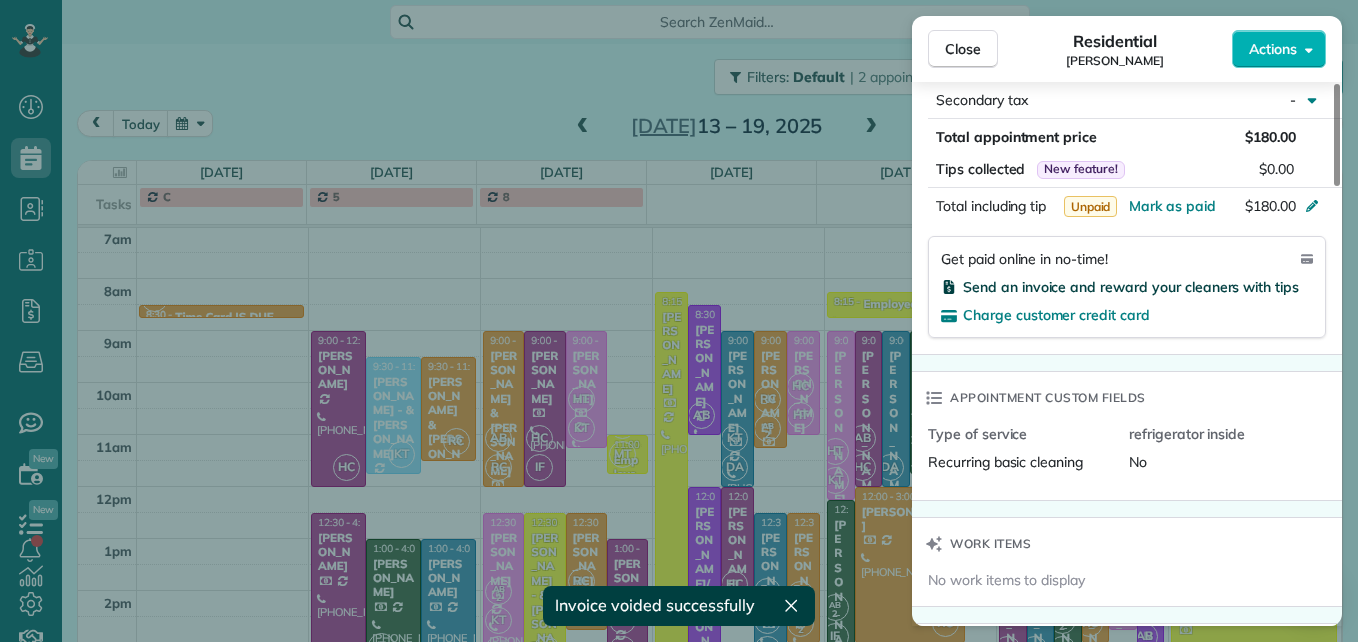 click on "Send an invoice and reward your cleaners with tips" at bounding box center (1131, 287) 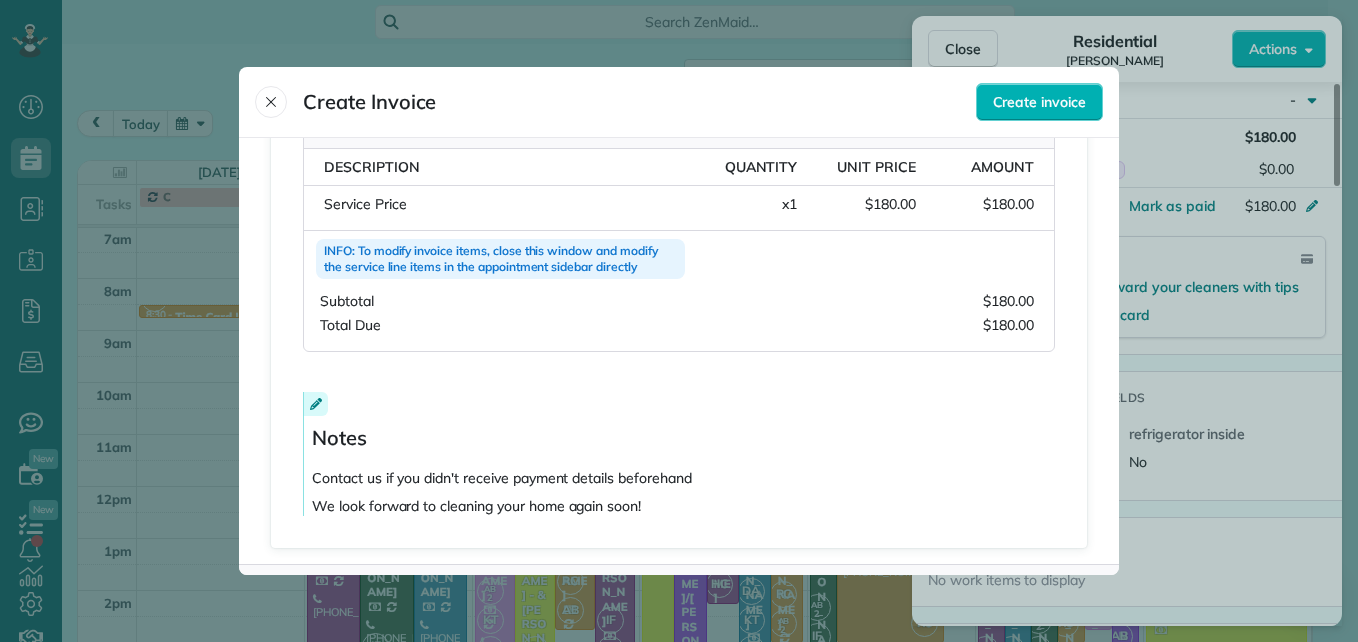 scroll, scrollTop: 461, scrollLeft: 0, axis: vertical 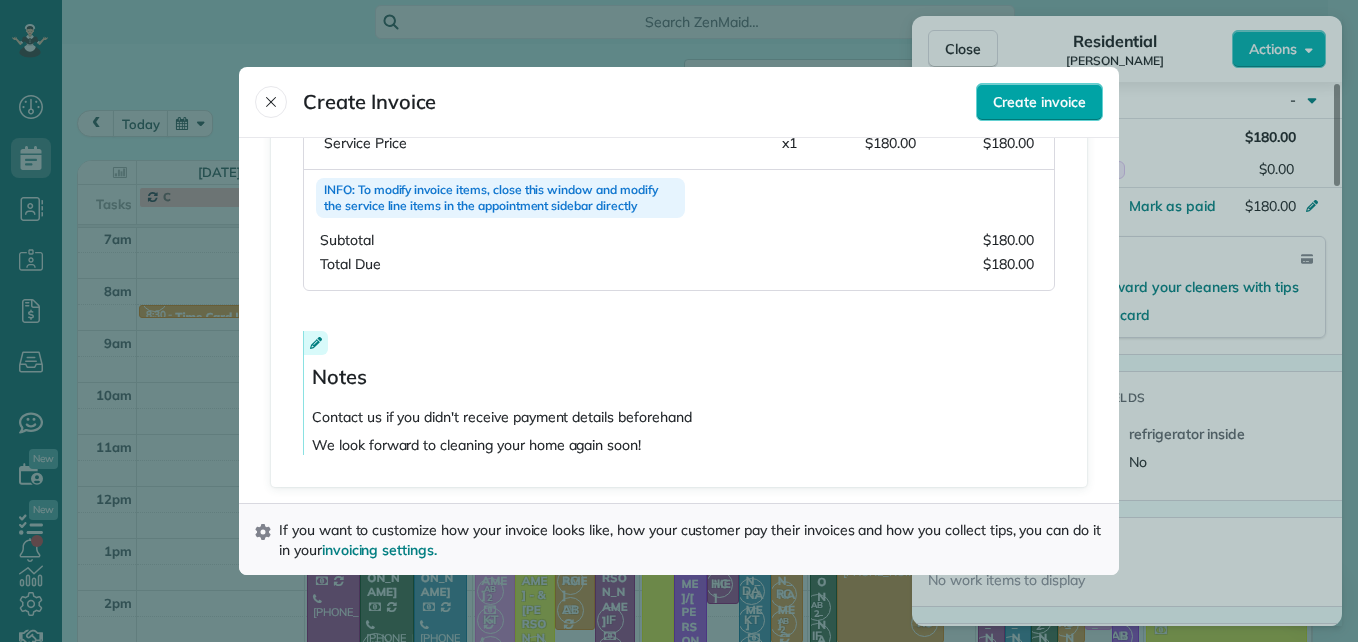 click on "Create invoice" at bounding box center [1039, 102] 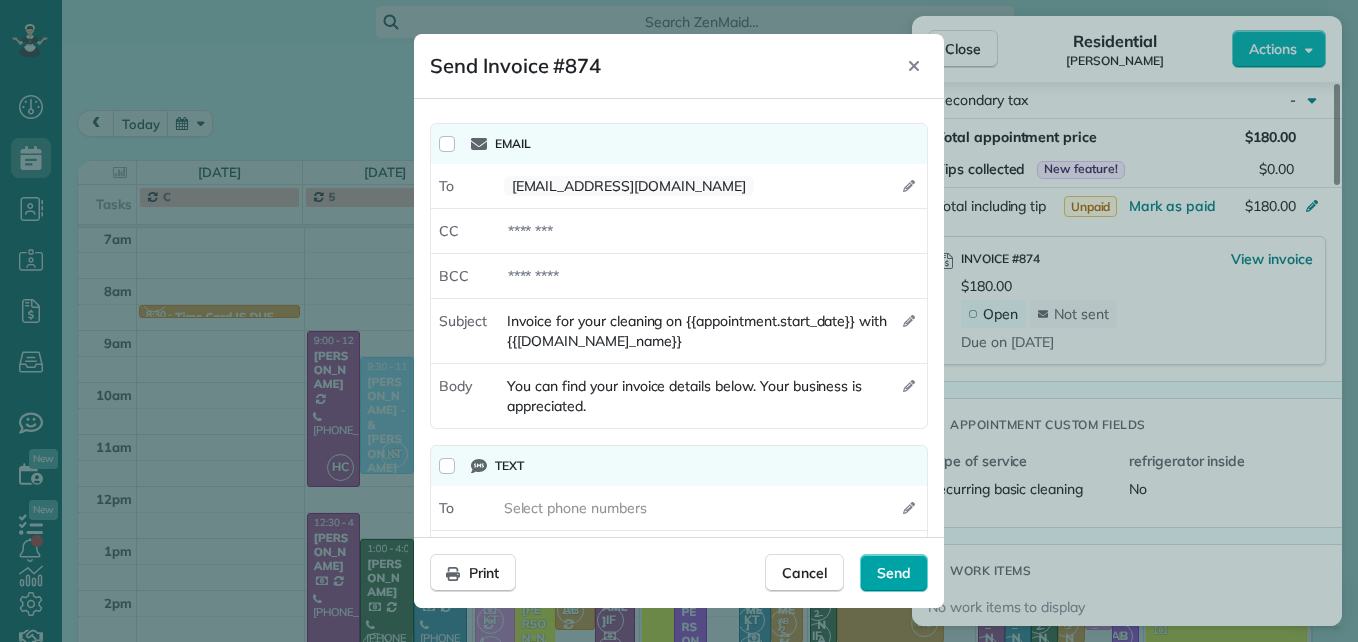 click on "Send" at bounding box center (894, 573) 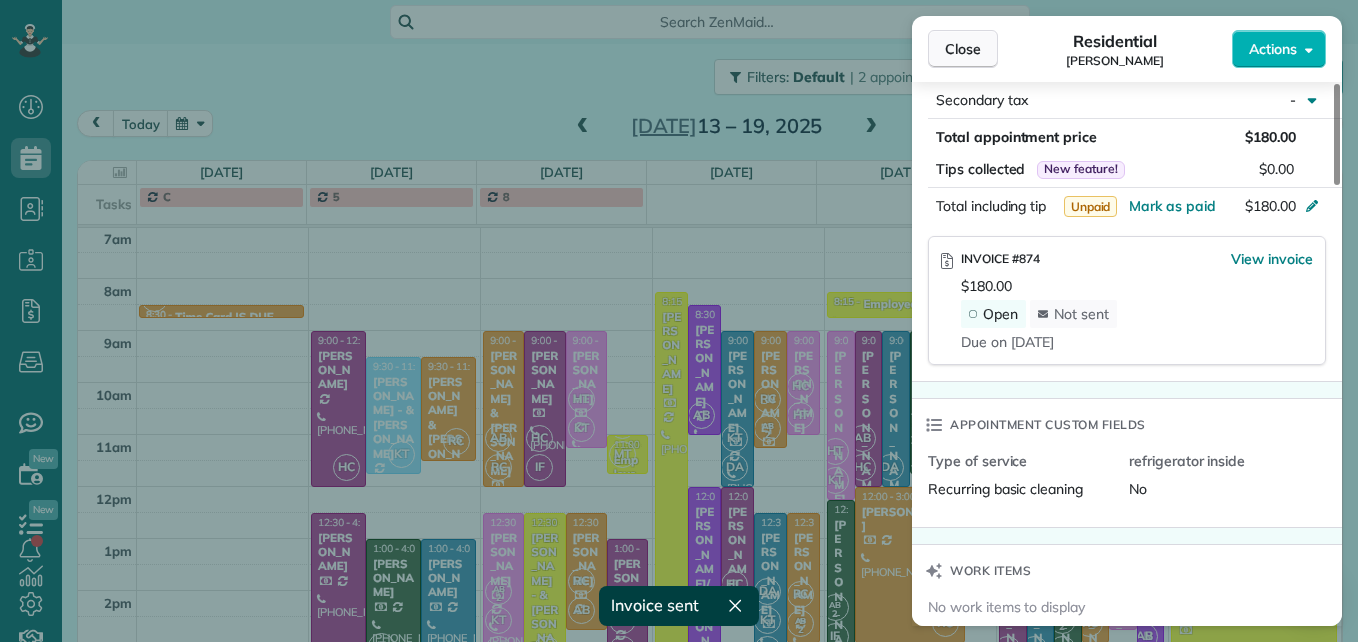 click on "Close" at bounding box center (963, 49) 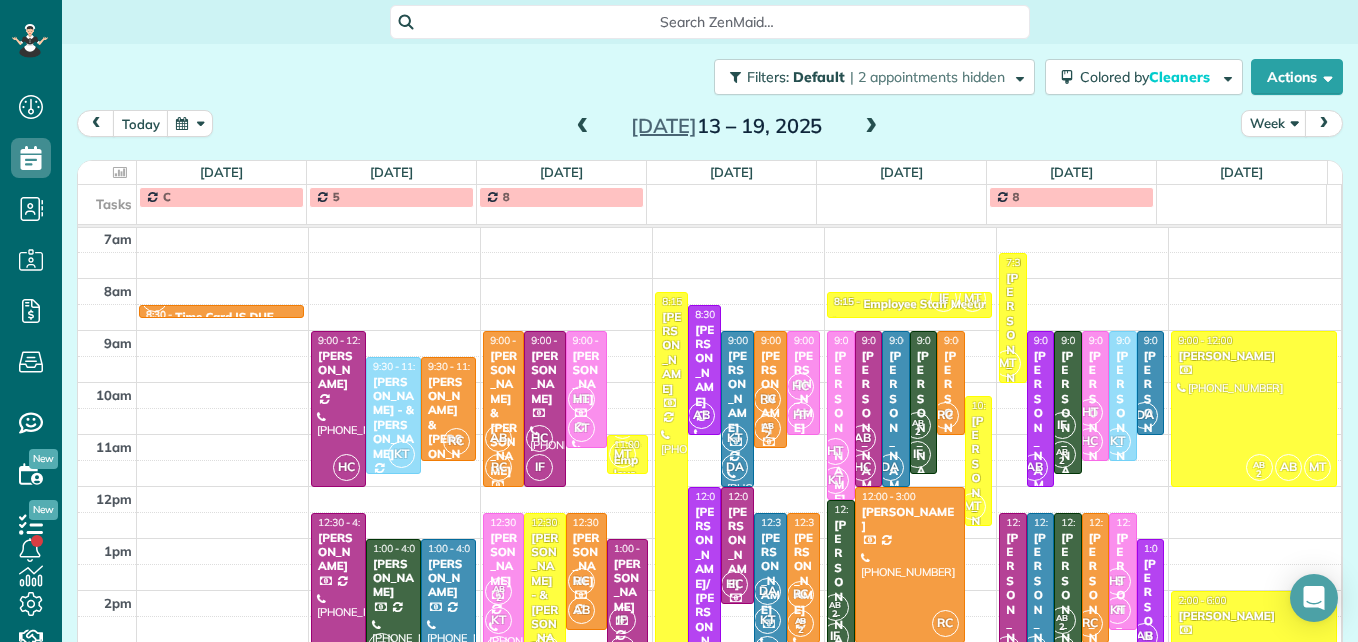 click at bounding box center [871, 127] 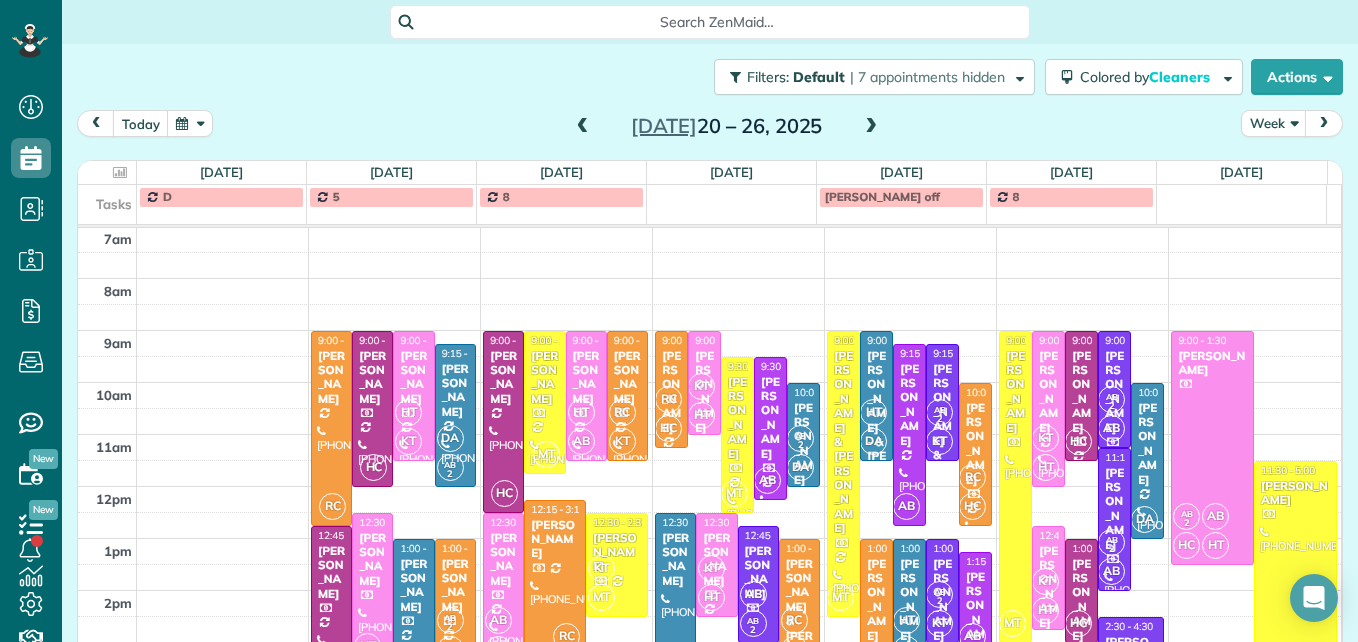 click at bounding box center [871, 127] 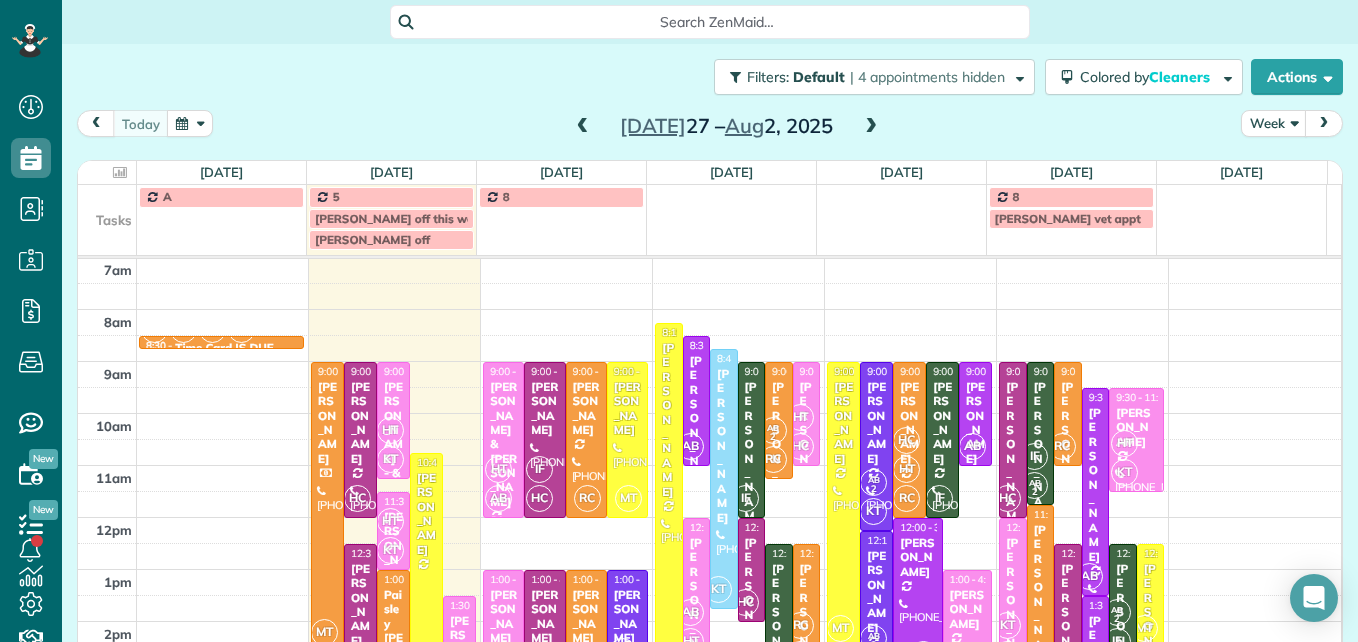 click at bounding box center (327, 550) 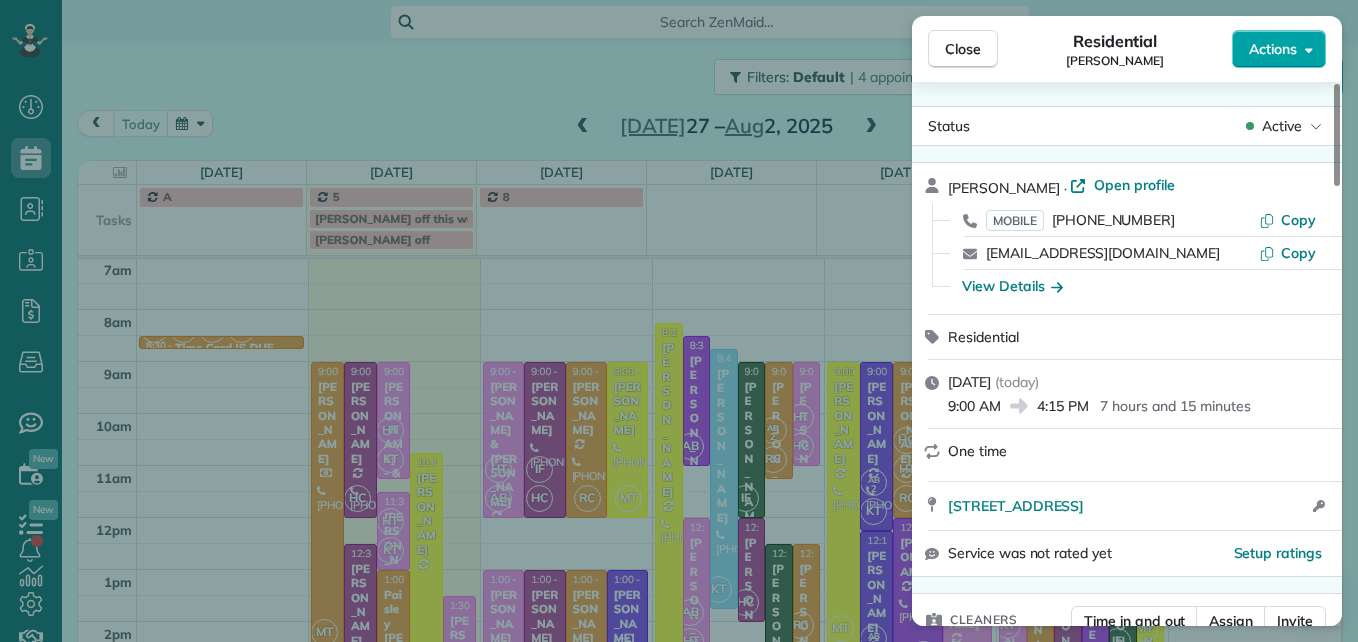 click on "Actions" at bounding box center [1273, 49] 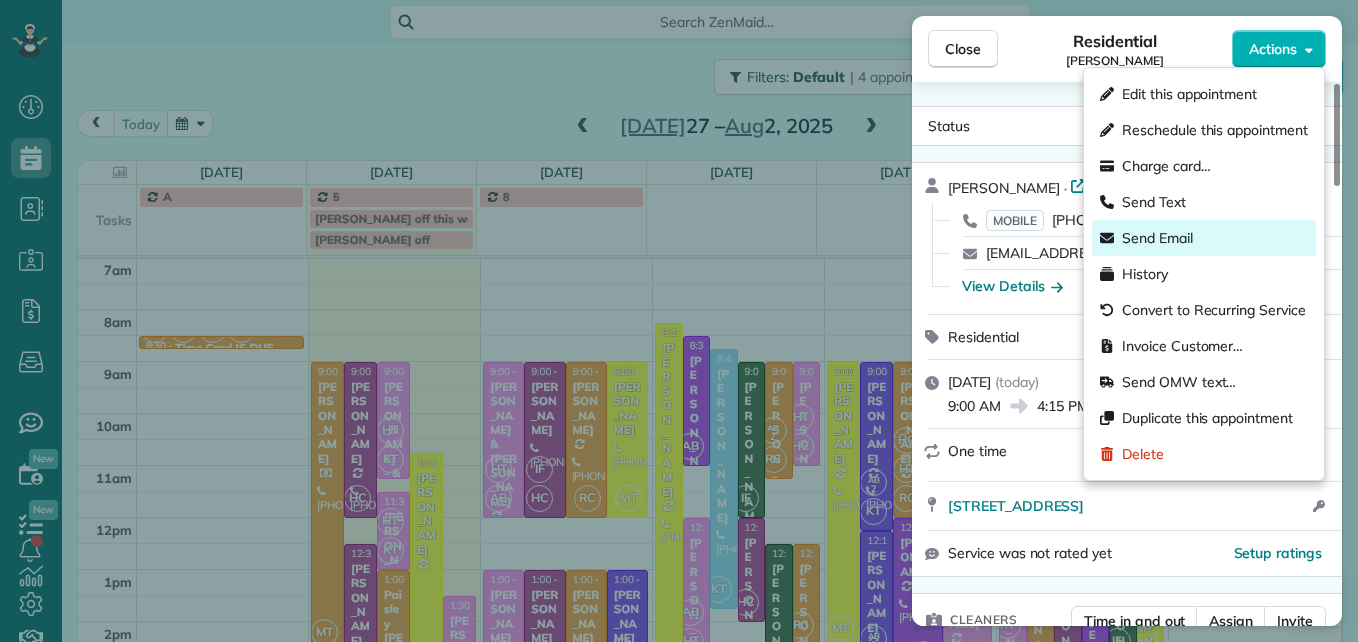 click on "Send Email" at bounding box center (1157, 238) 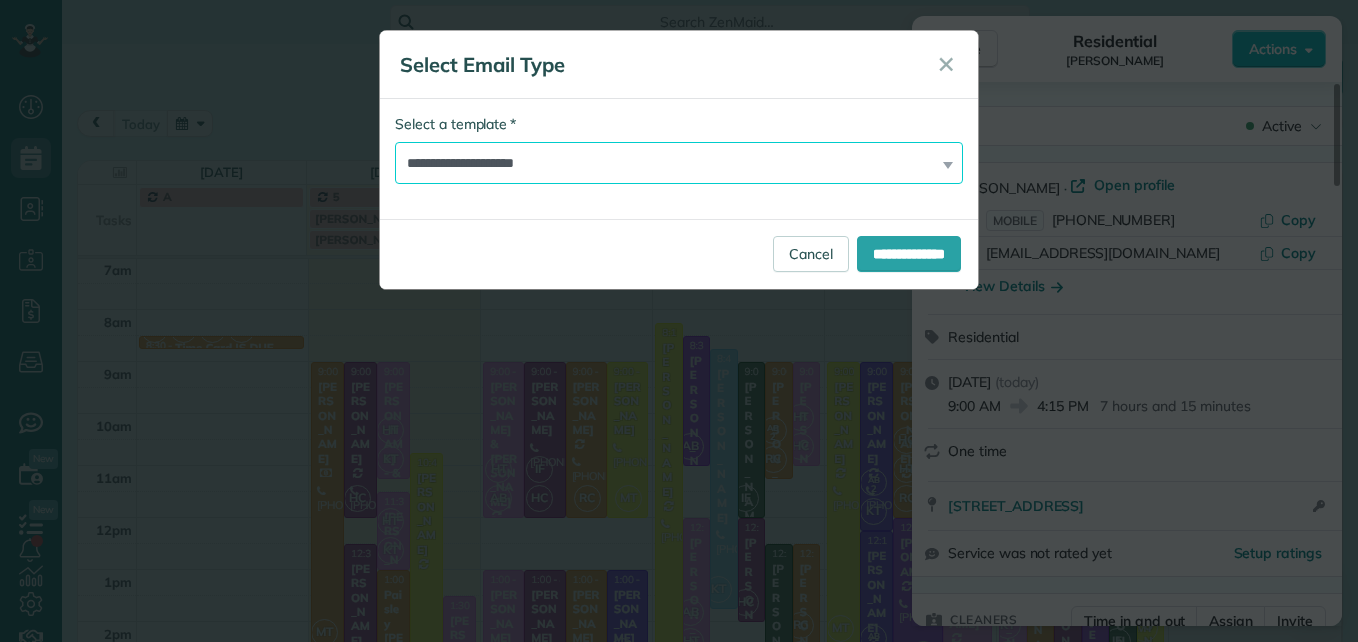 click on "**********" at bounding box center (679, 163) 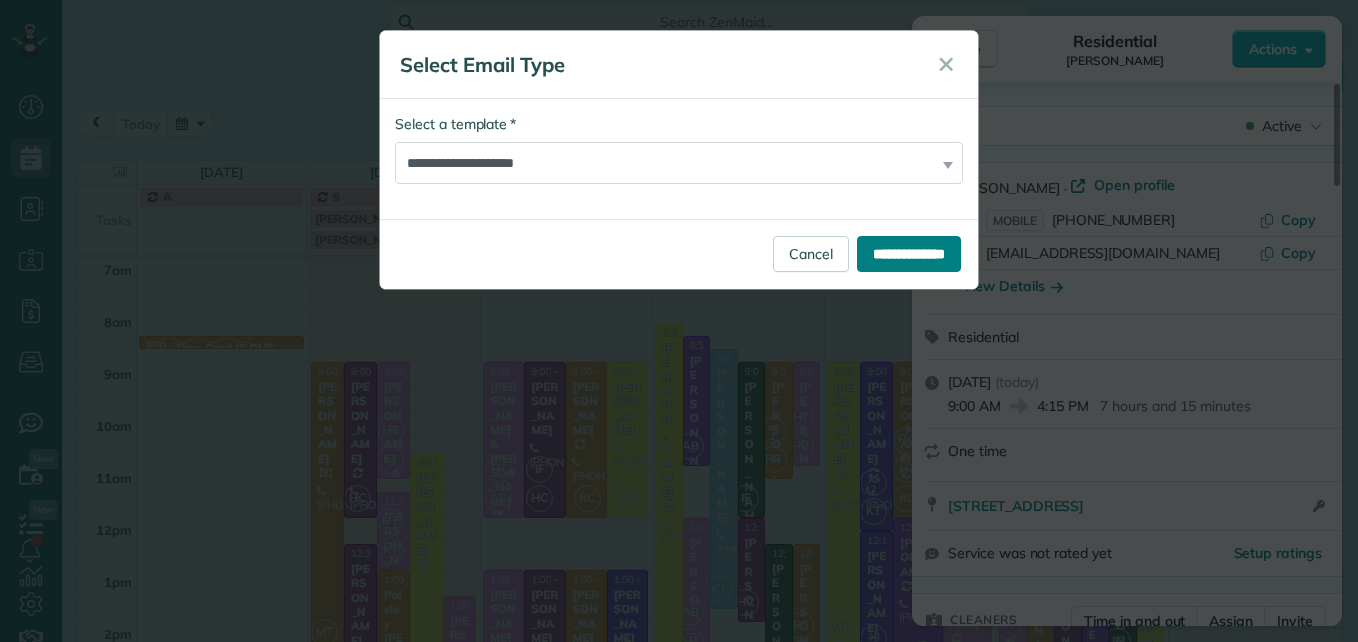 click on "**********" at bounding box center [909, 254] 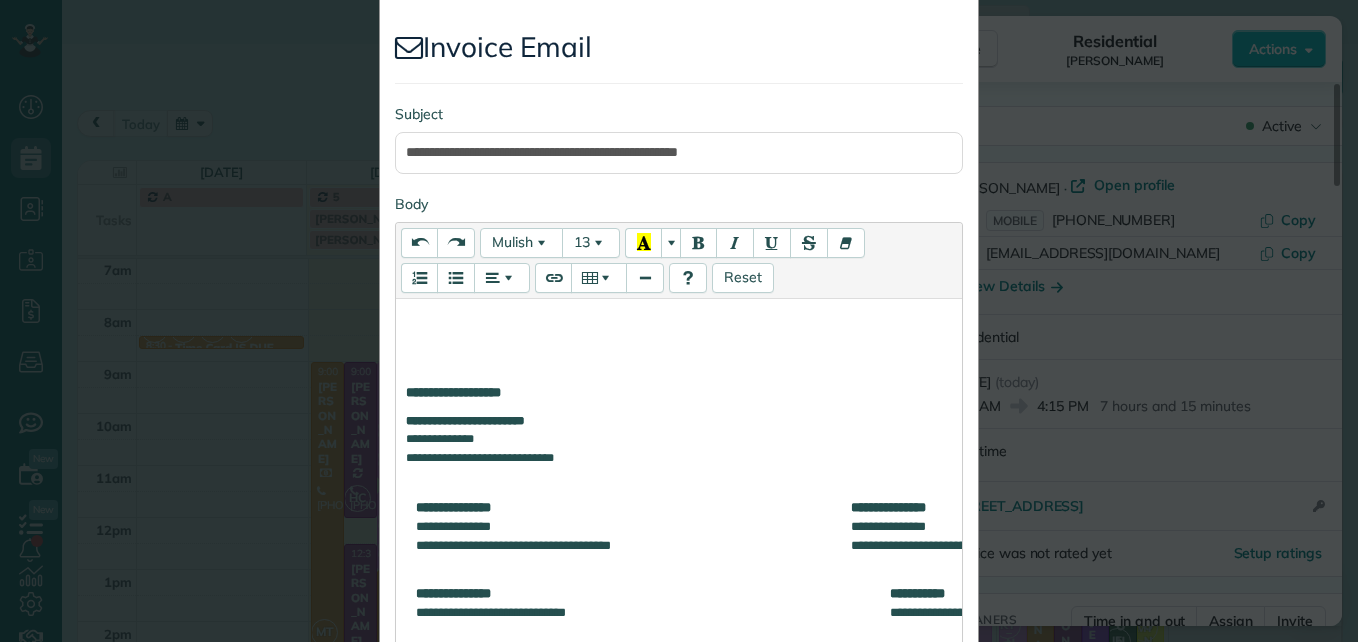 scroll, scrollTop: 400, scrollLeft: 0, axis: vertical 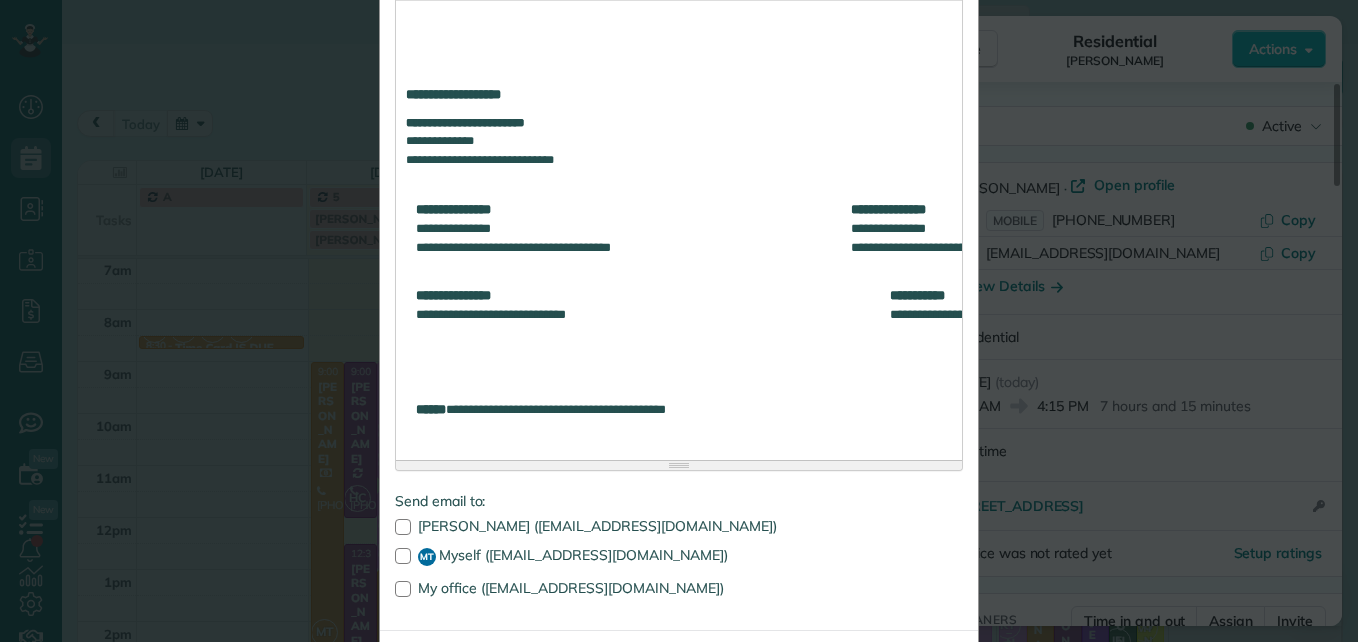click on "**********" at bounding box center [641, 142] 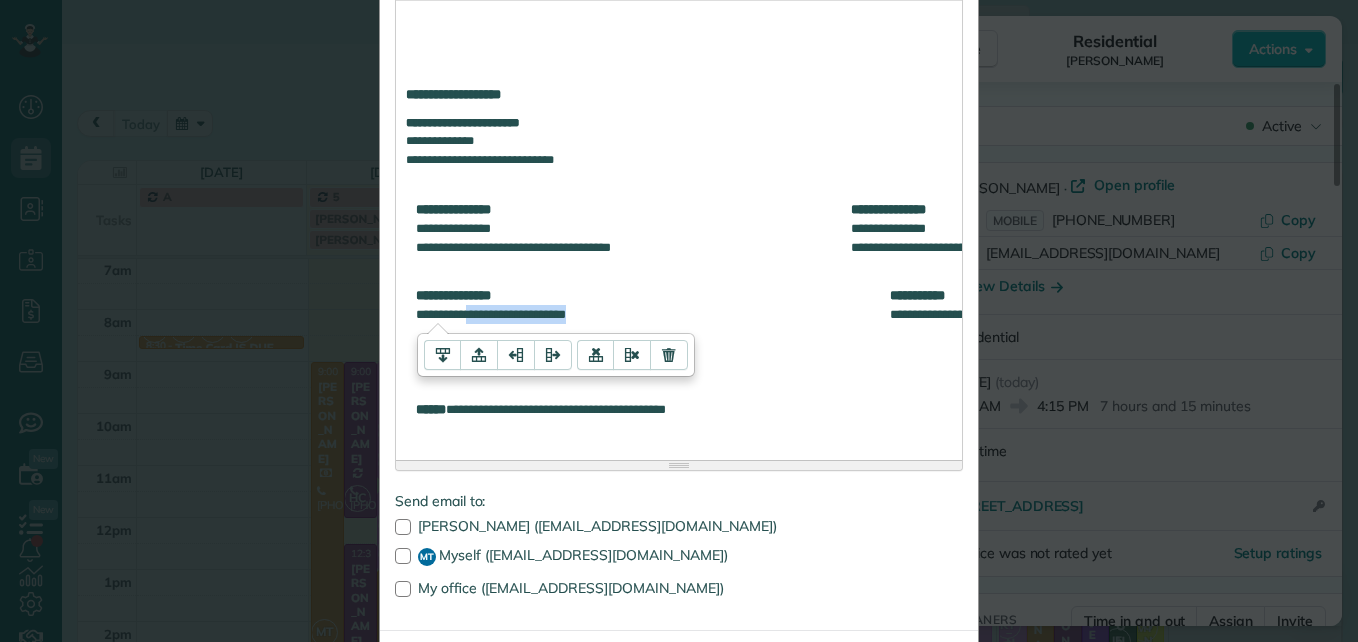 drag, startPoint x: 600, startPoint y: 315, endPoint x: 477, endPoint y: 322, distance: 123.19903 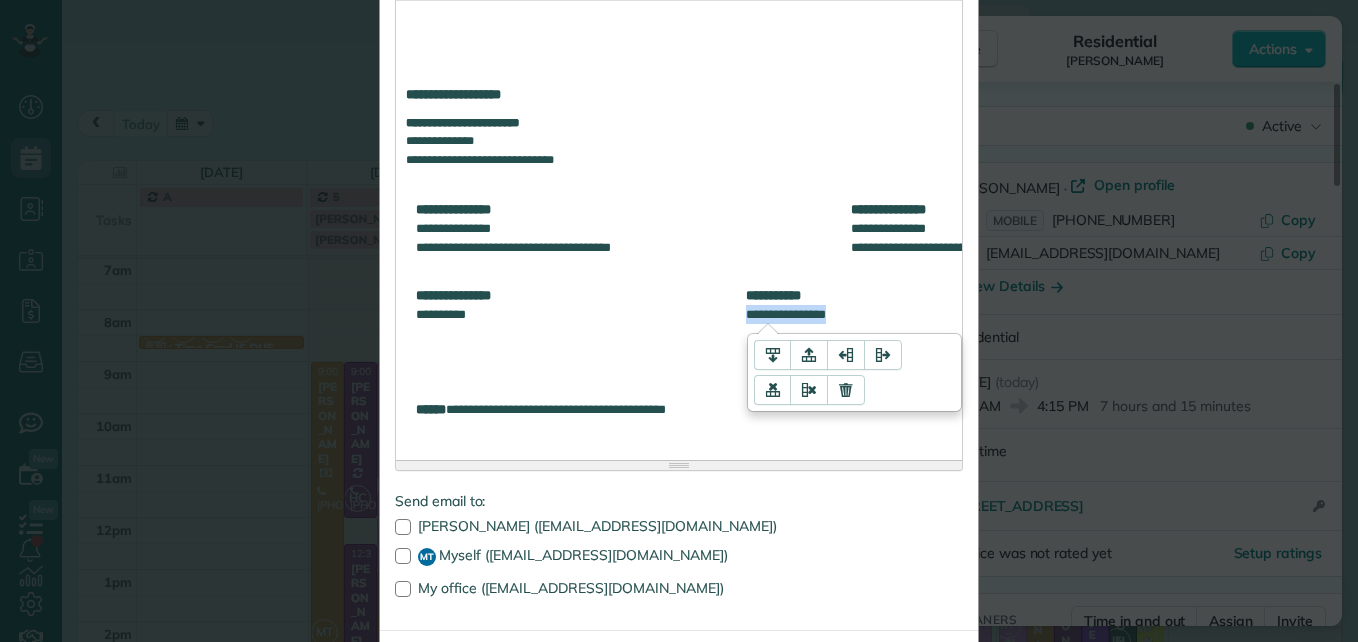 drag, startPoint x: 738, startPoint y: 315, endPoint x: 843, endPoint y: 312, distance: 105.04285 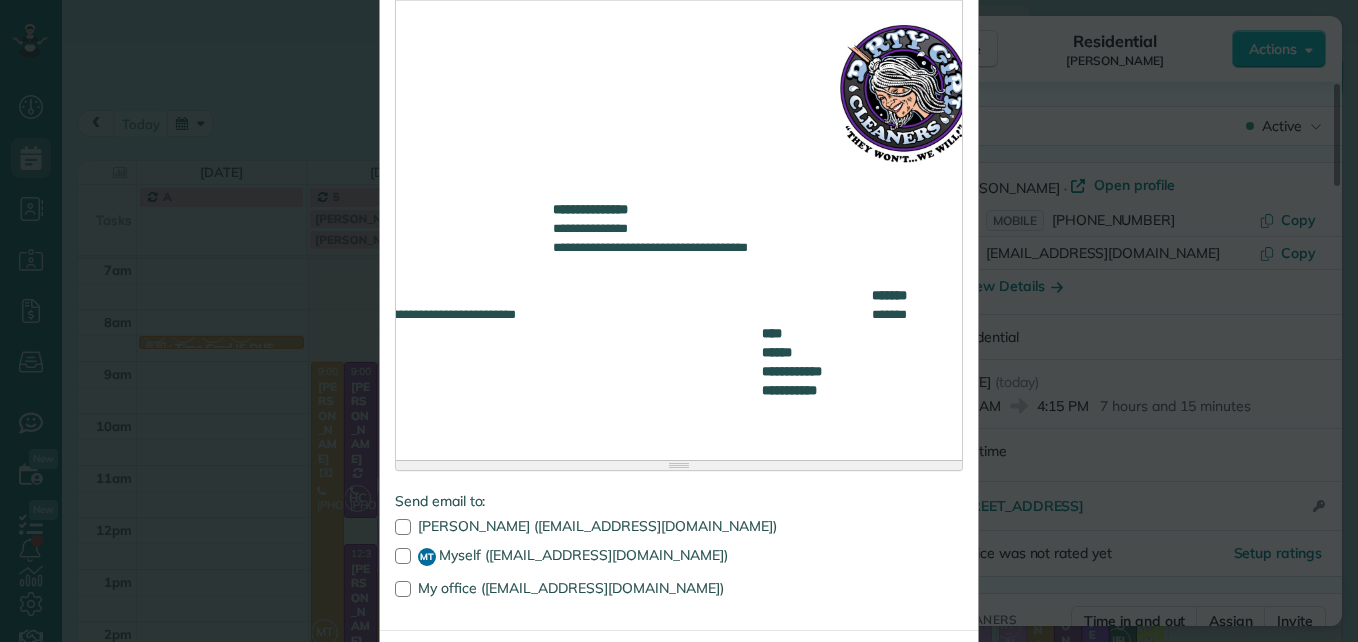 scroll, scrollTop: 0, scrollLeft: 315, axis: horizontal 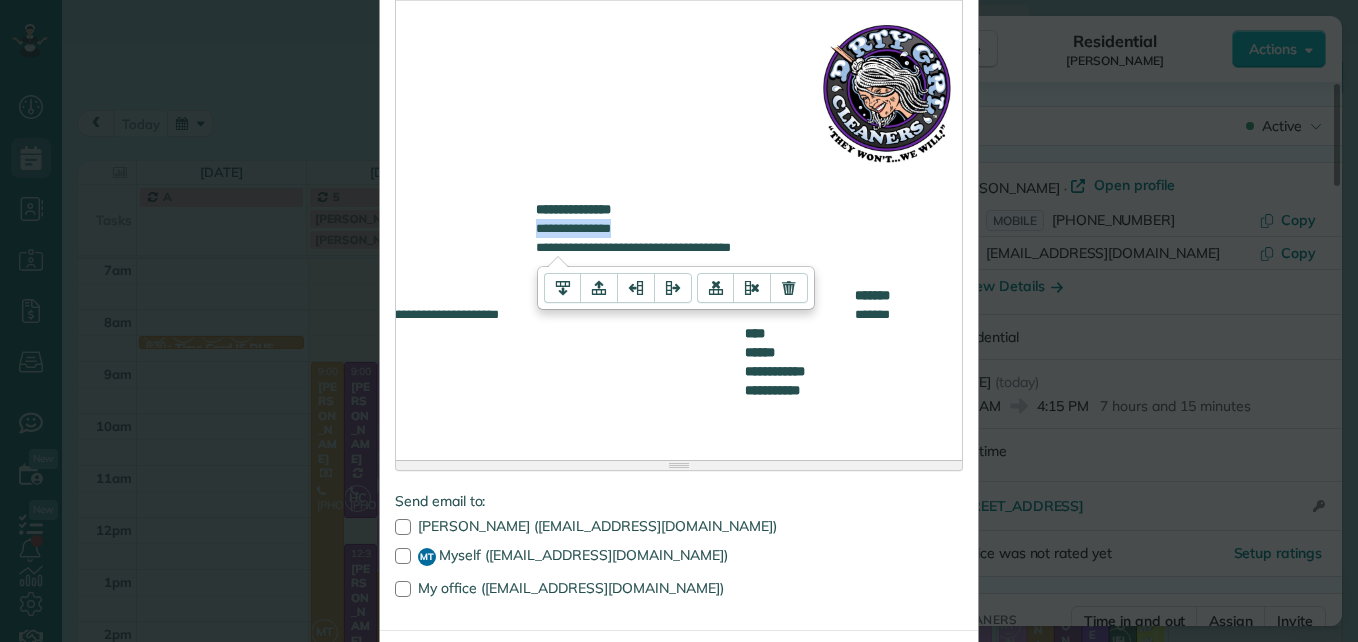 drag, startPoint x: 626, startPoint y: 224, endPoint x: 534, endPoint y: 225, distance: 92.00543 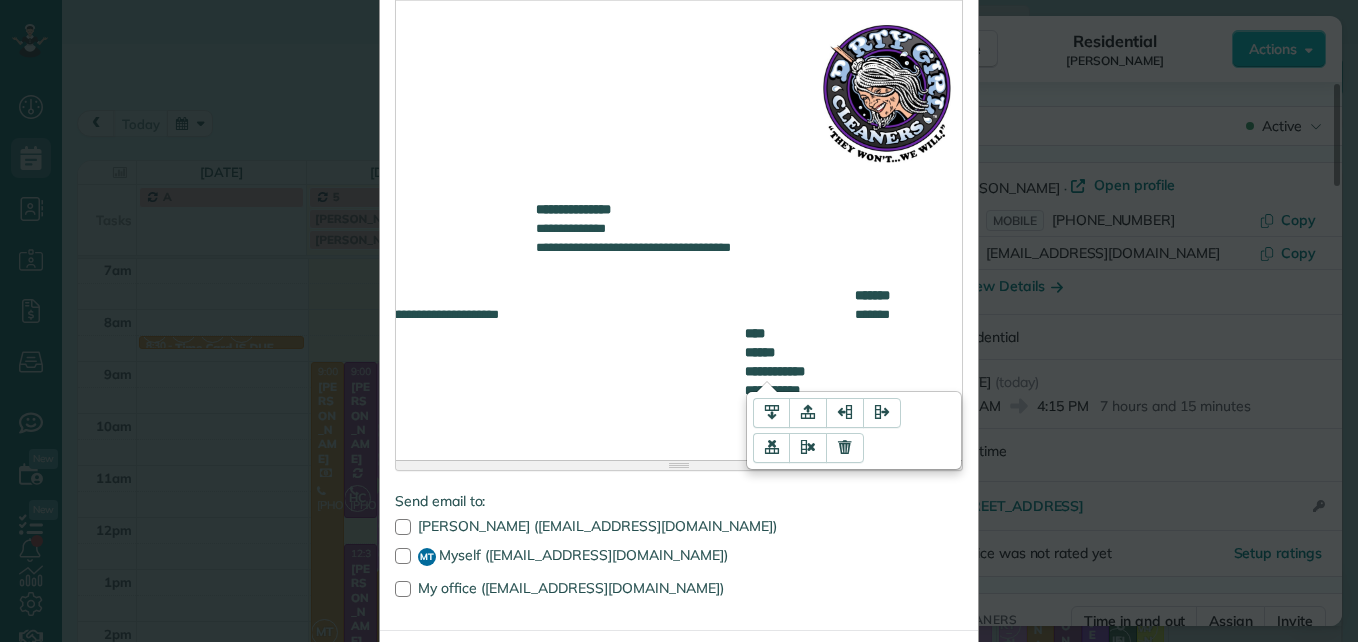 click on "**********" at bounding box center (858, 371) 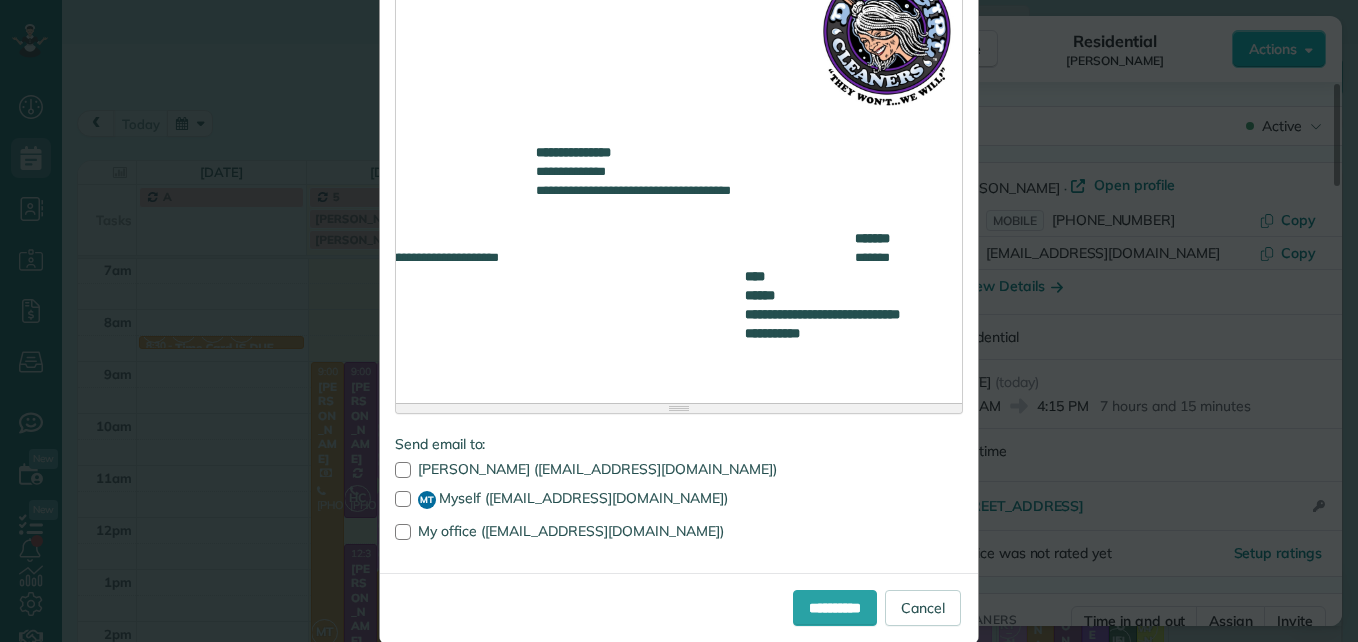 scroll, scrollTop: 489, scrollLeft: 0, axis: vertical 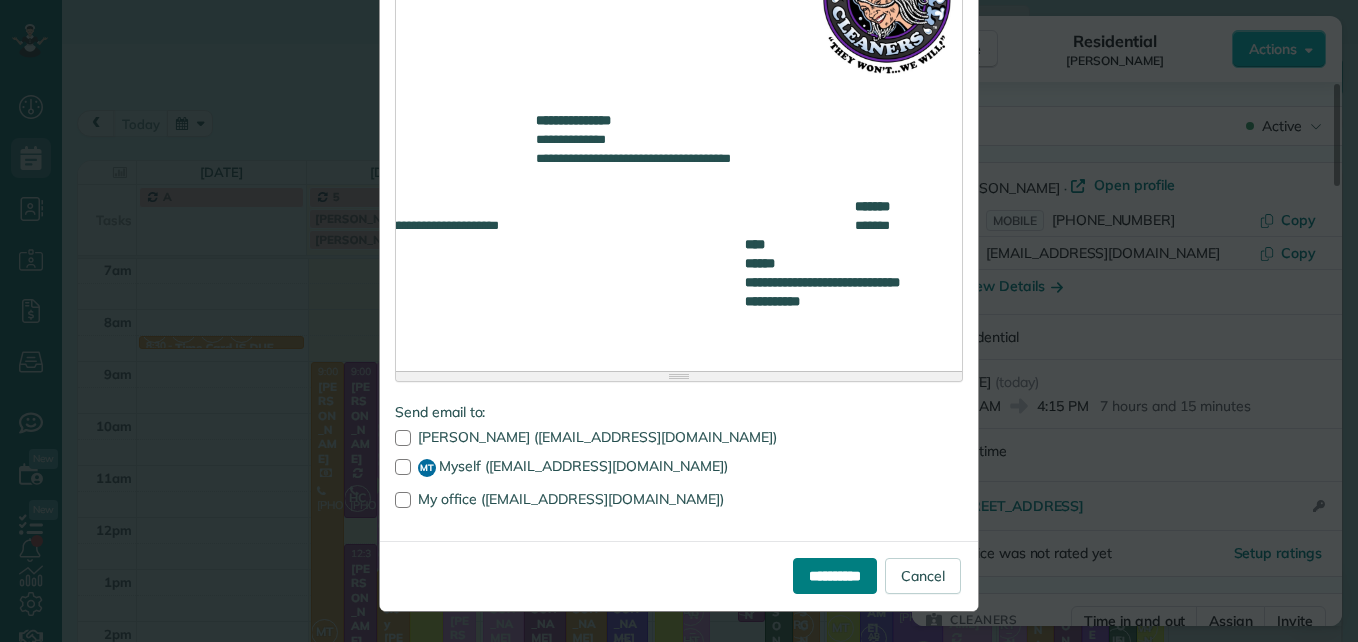 click on "**********" at bounding box center (835, 576) 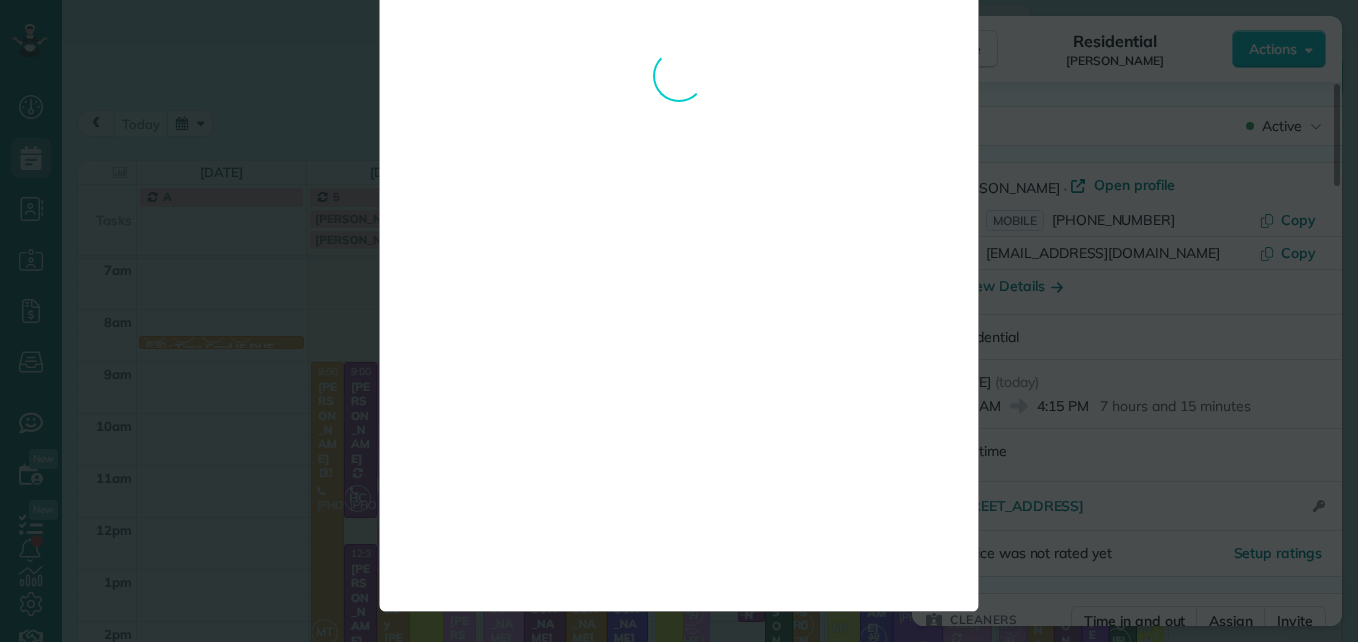 scroll, scrollTop: 0, scrollLeft: 0, axis: both 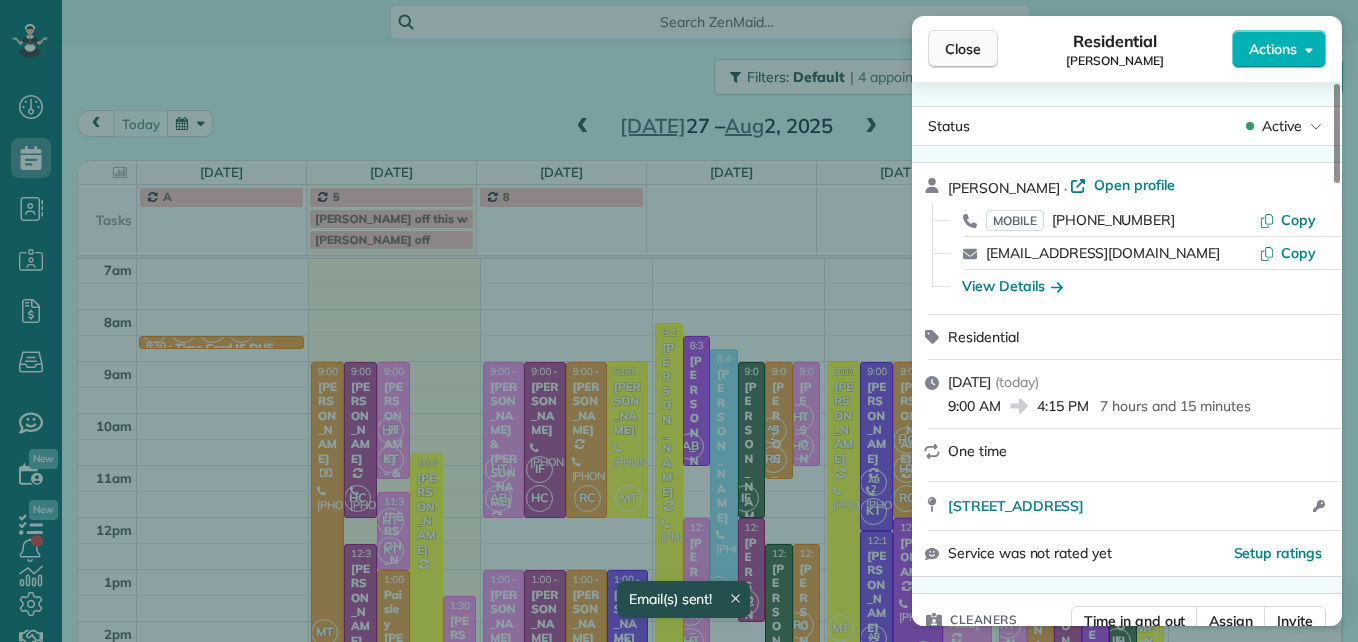 click on "Close" at bounding box center [963, 49] 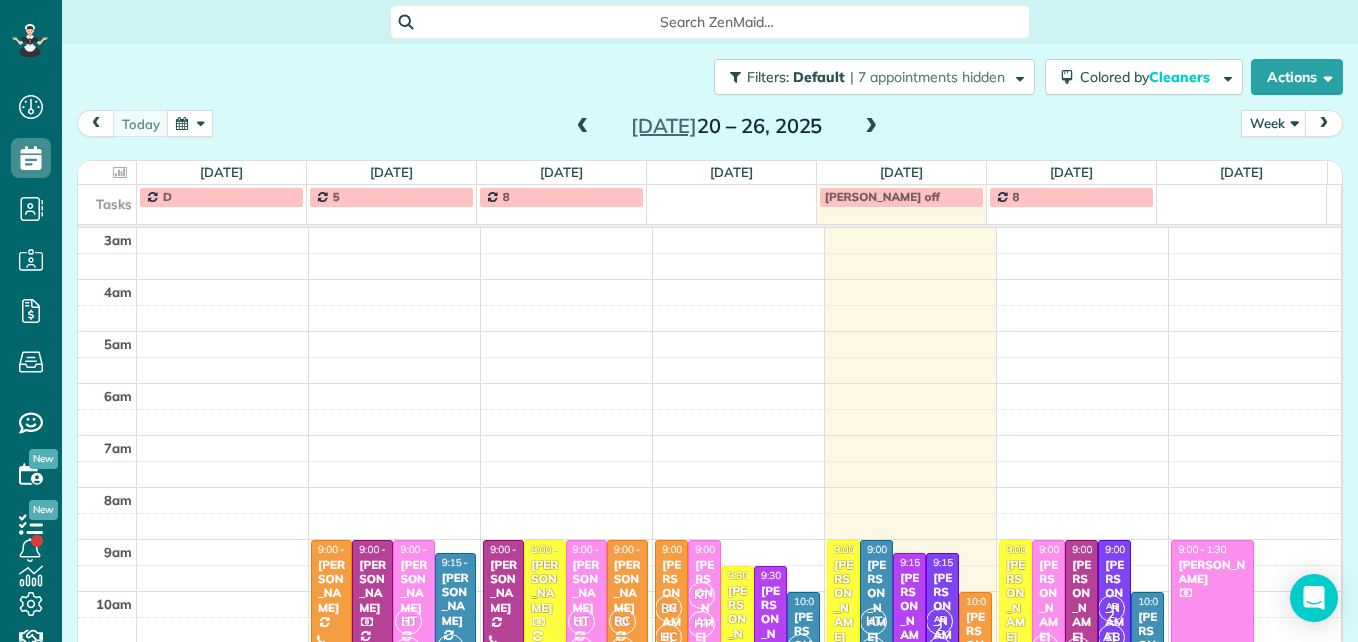scroll, scrollTop: 0, scrollLeft: 0, axis: both 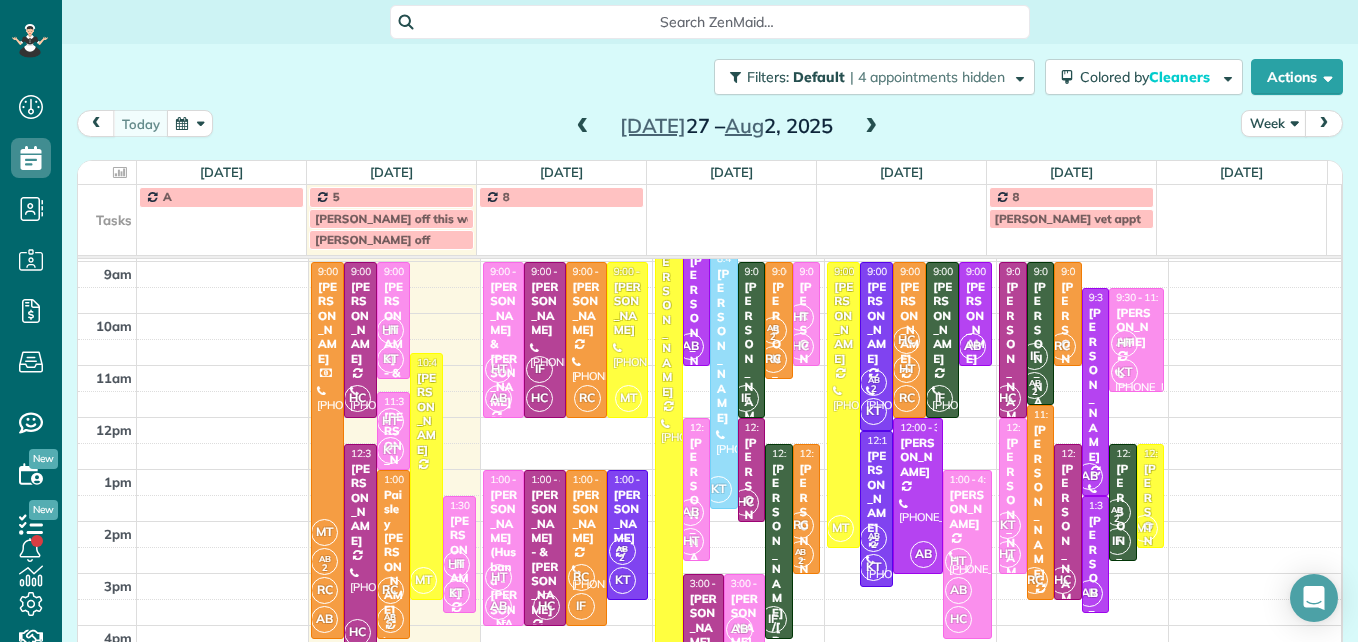 click on "[PERSON_NAME] (Husband - [PERSON_NAME]) [PERSON_NAME]" at bounding box center (503, 596) 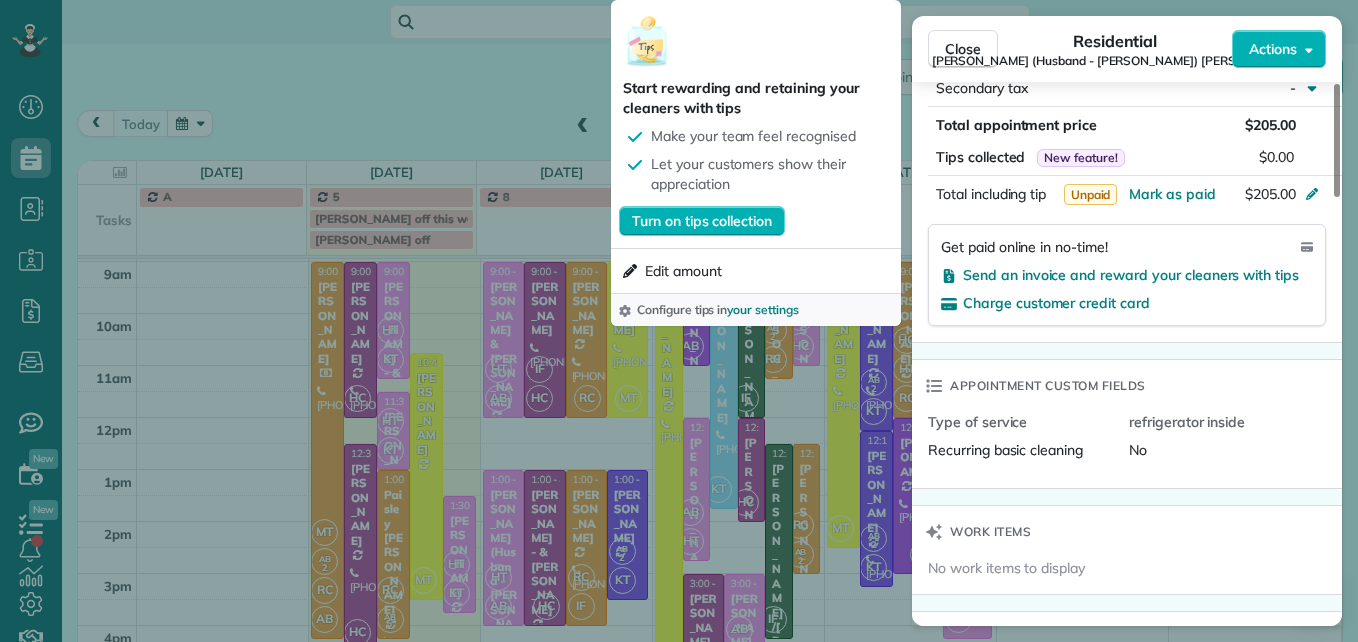 scroll, scrollTop: 1300, scrollLeft: 0, axis: vertical 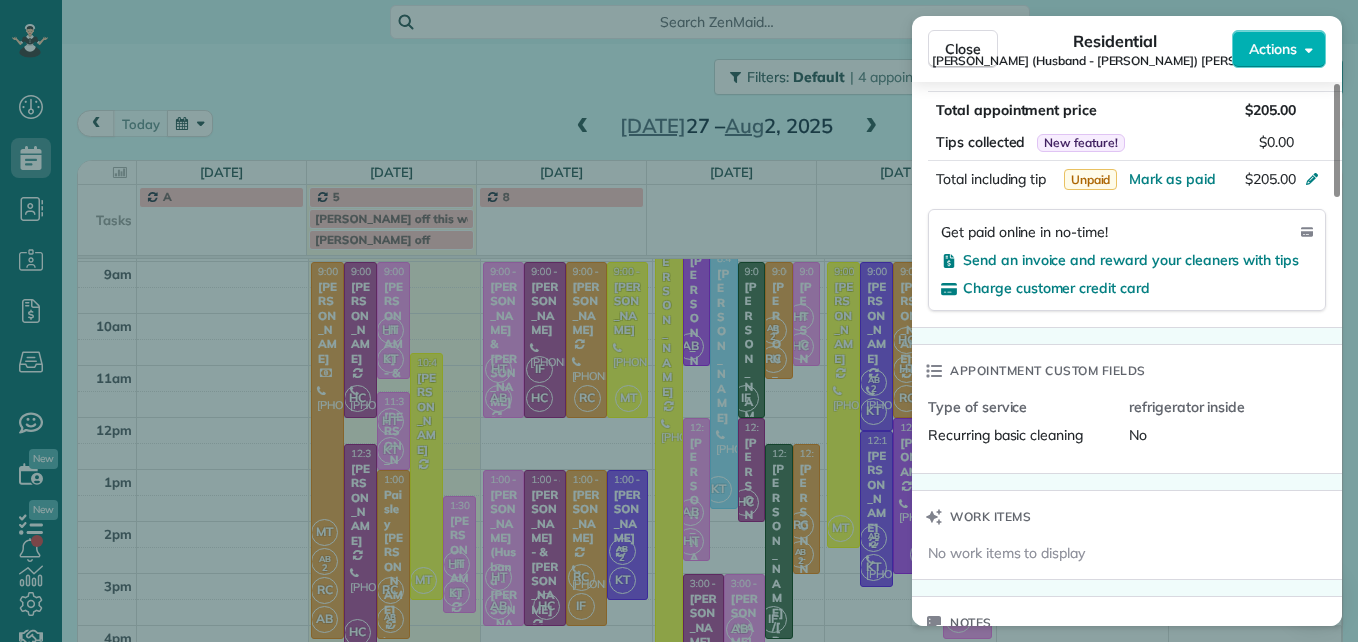 drag, startPoint x: 1174, startPoint y: 247, endPoint x: 1146, endPoint y: 251, distance: 28.284271 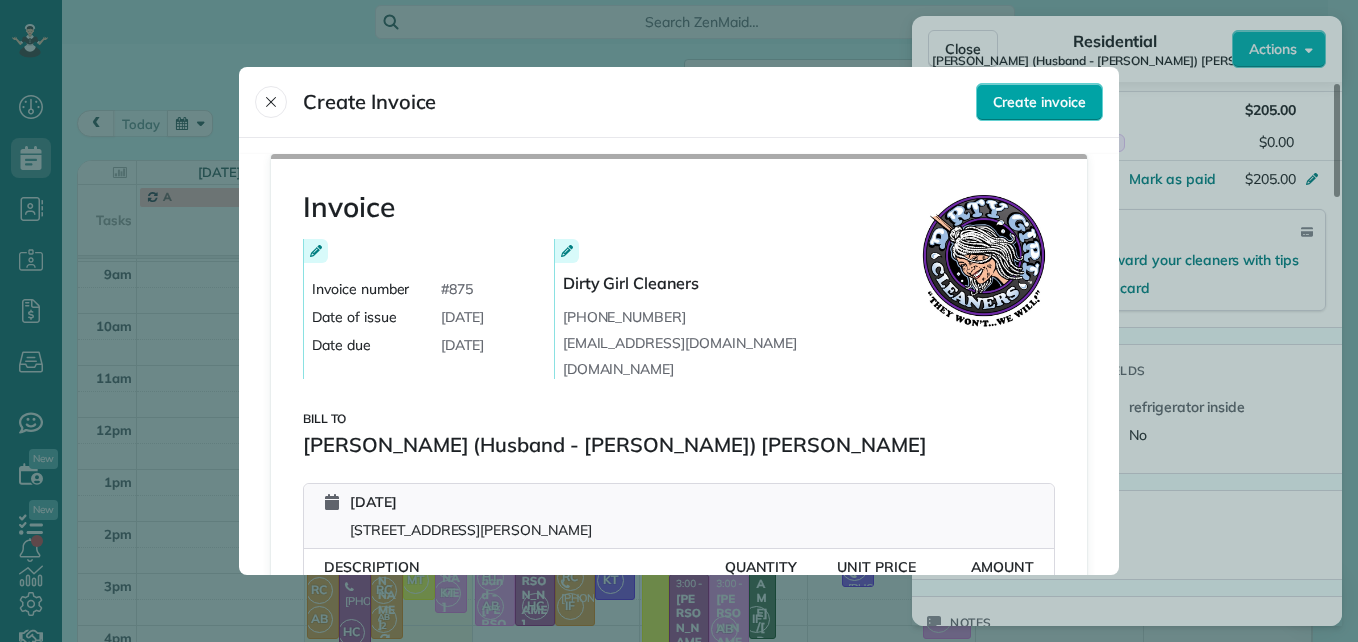 click on "Create invoice" at bounding box center (1039, 102) 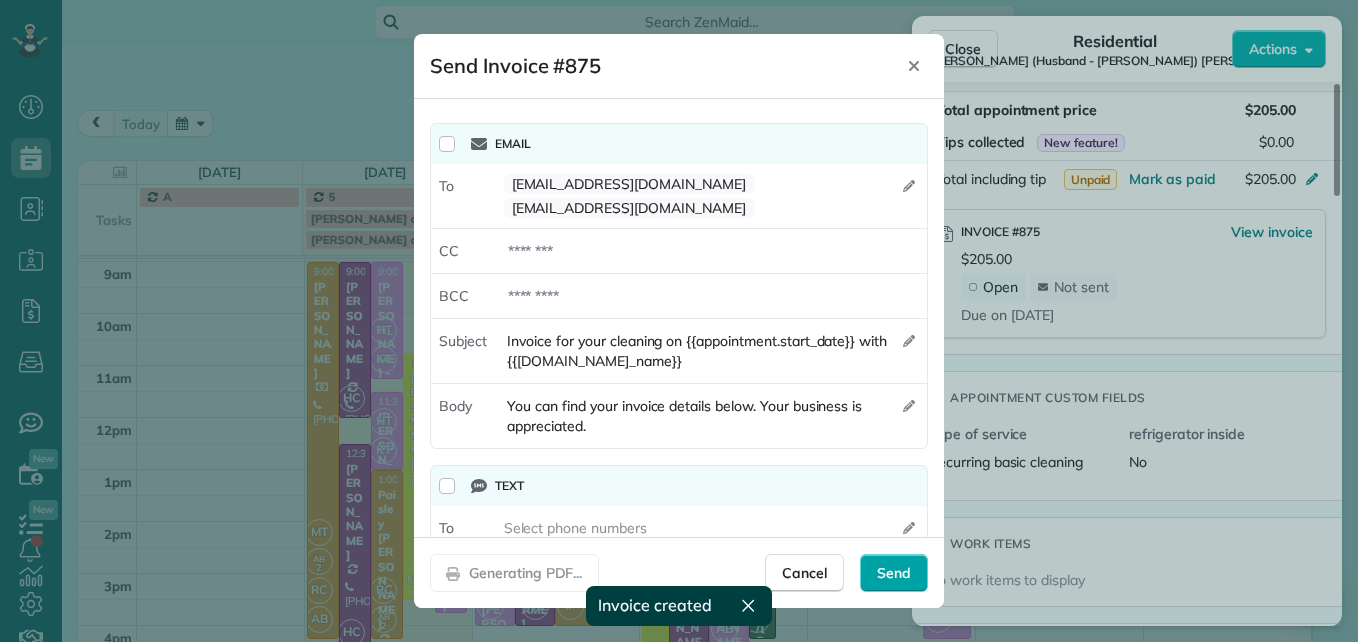 click on "Send" at bounding box center (894, 573) 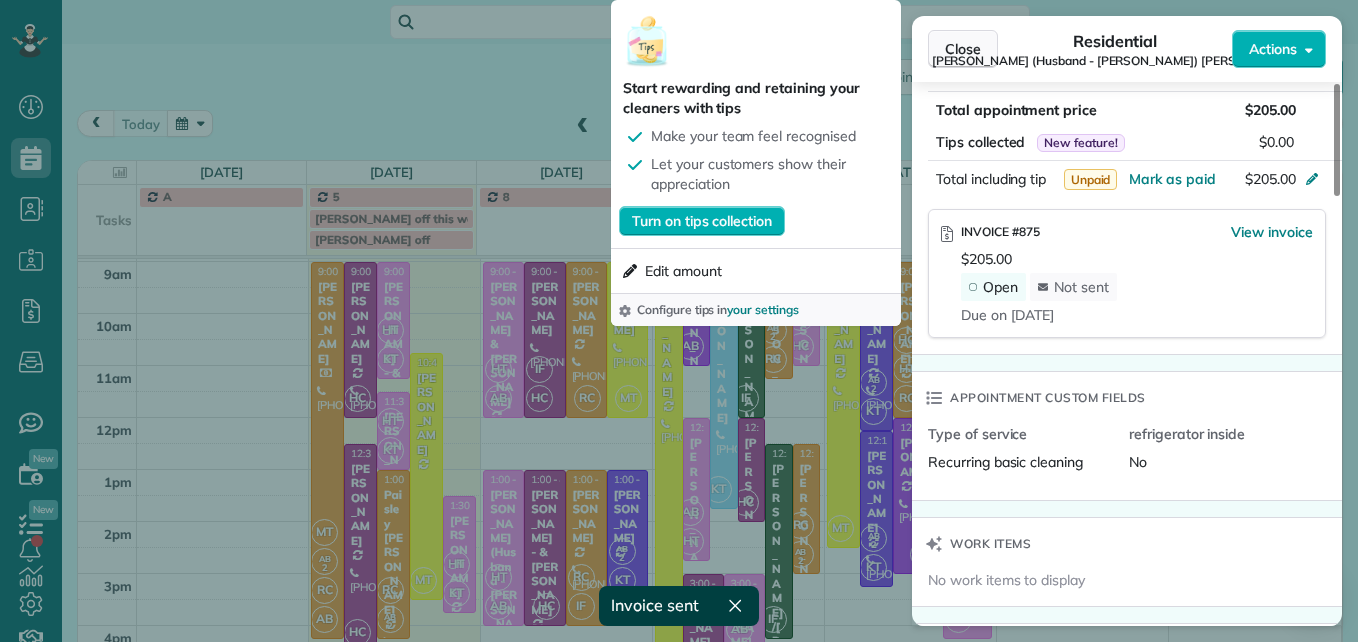 click on "Close" at bounding box center (963, 49) 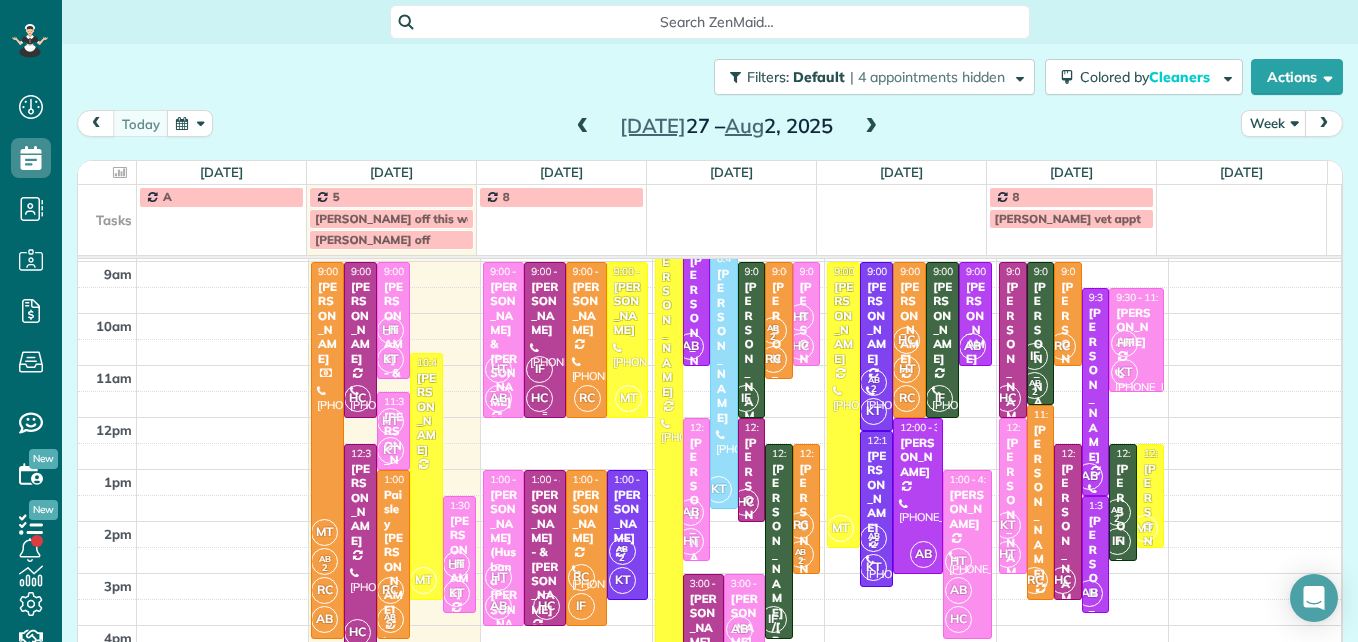 click on "HC" at bounding box center [539, 398] 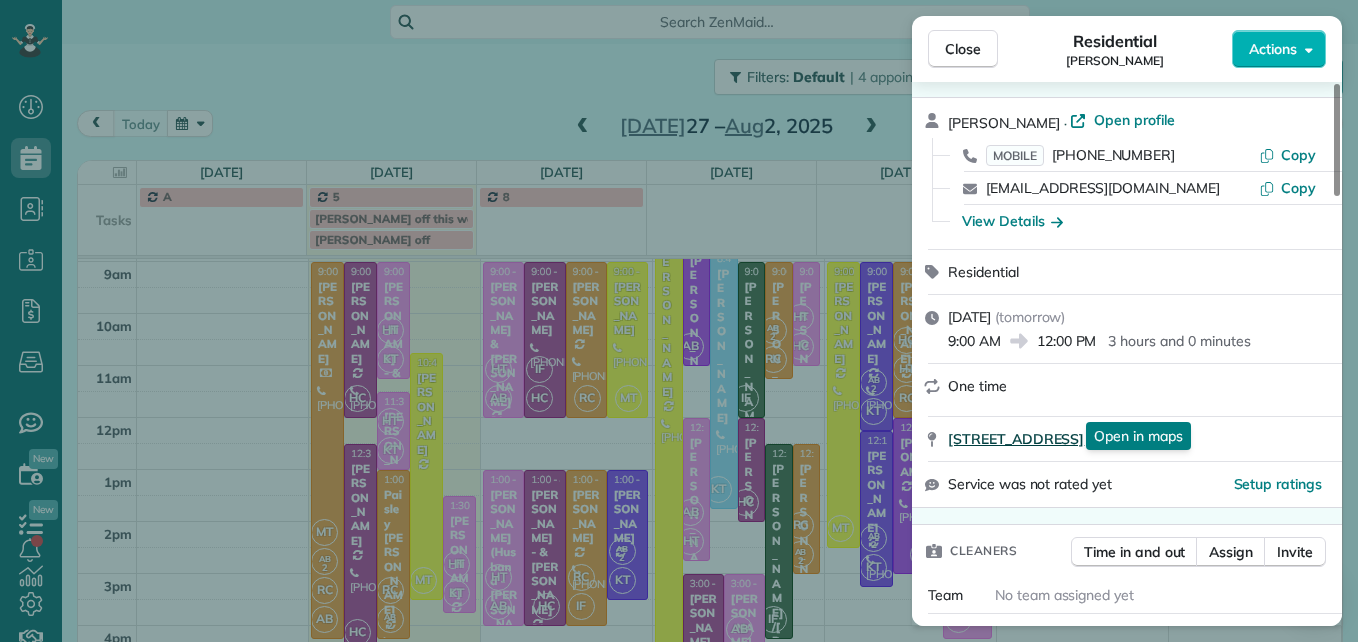 scroll, scrollTop: 100, scrollLeft: 0, axis: vertical 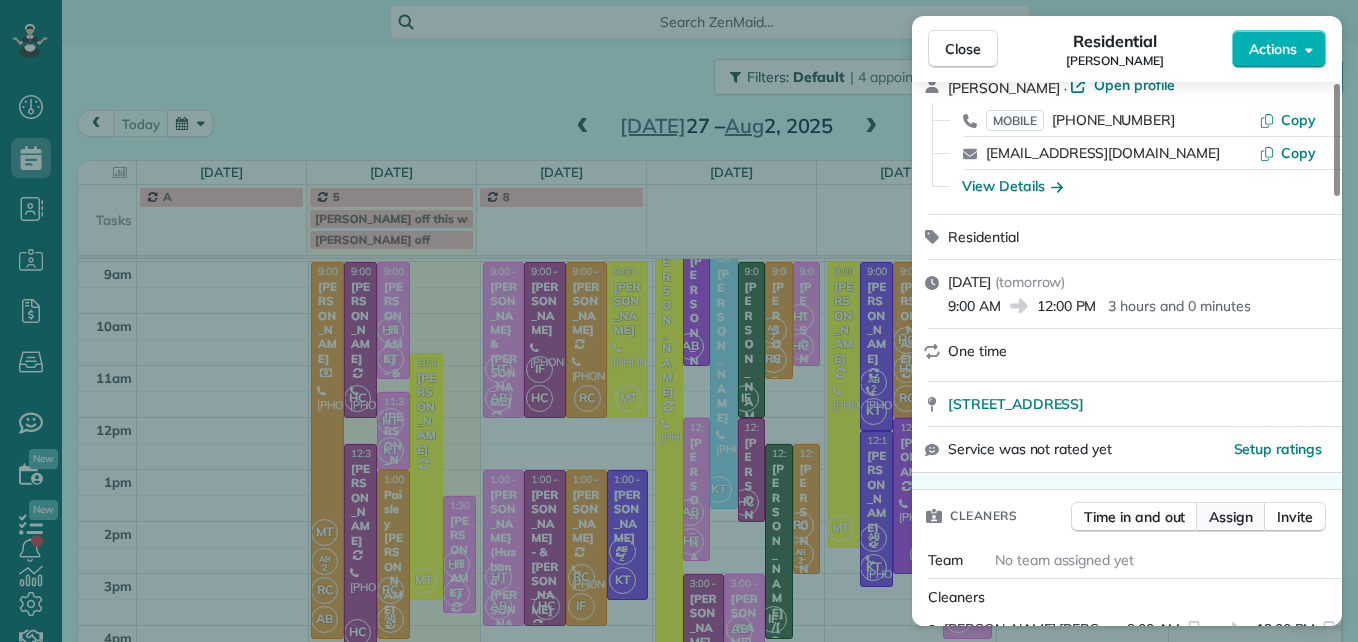 click on "Assign" at bounding box center [1231, 517] 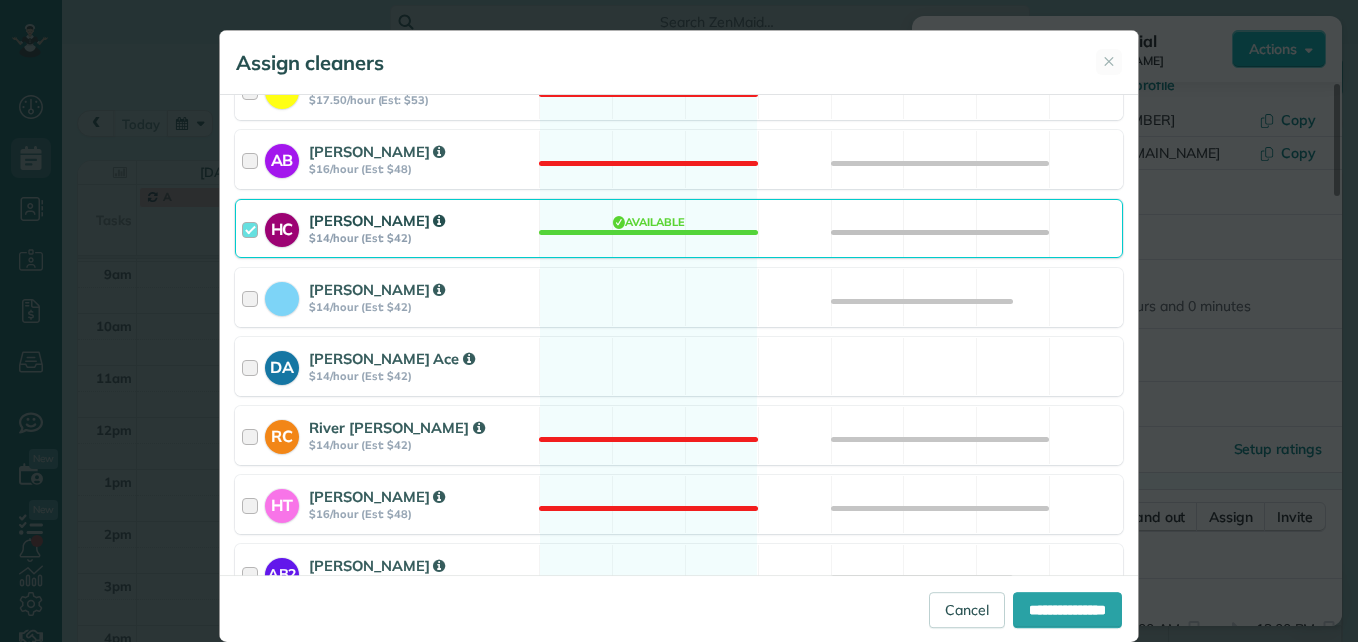 scroll, scrollTop: 300, scrollLeft: 0, axis: vertical 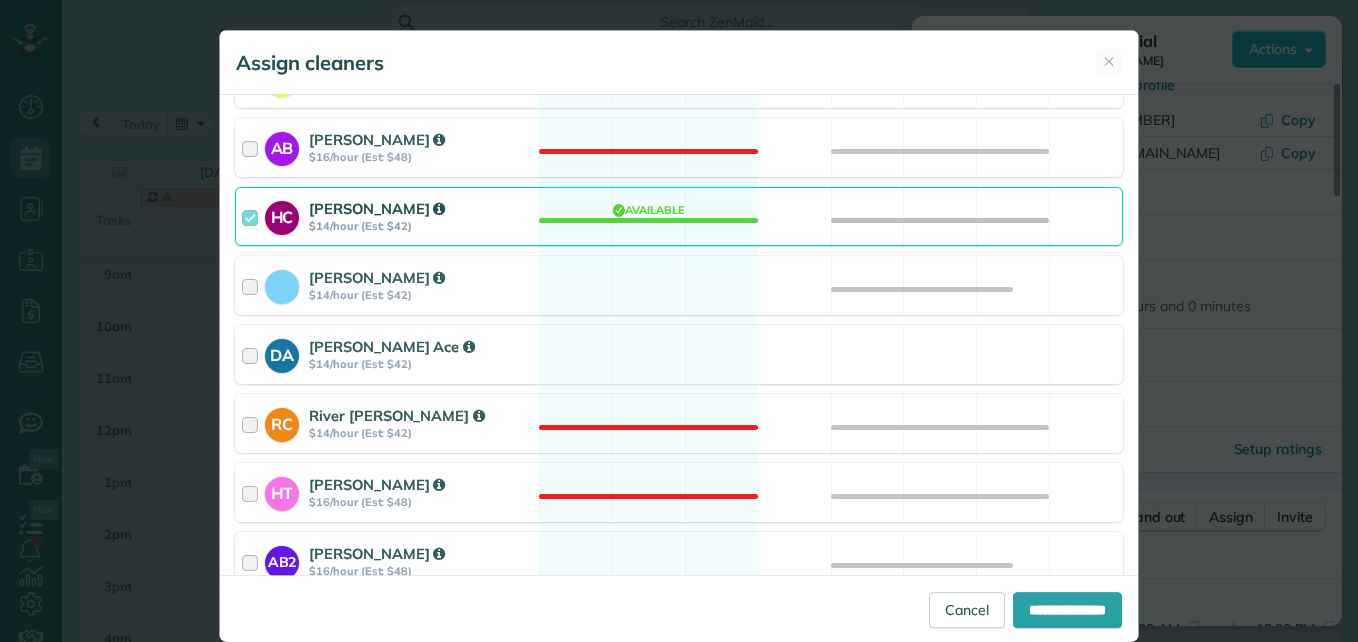click at bounding box center [253, 216] 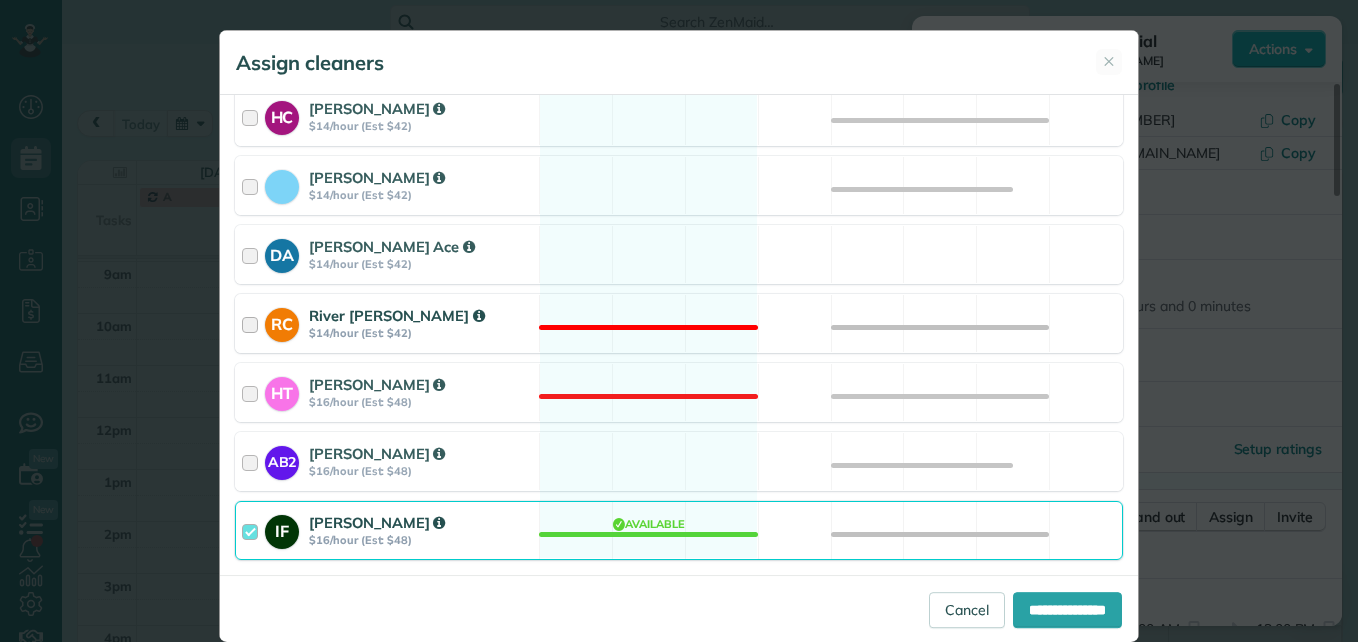 scroll, scrollTop: 300, scrollLeft: 0, axis: vertical 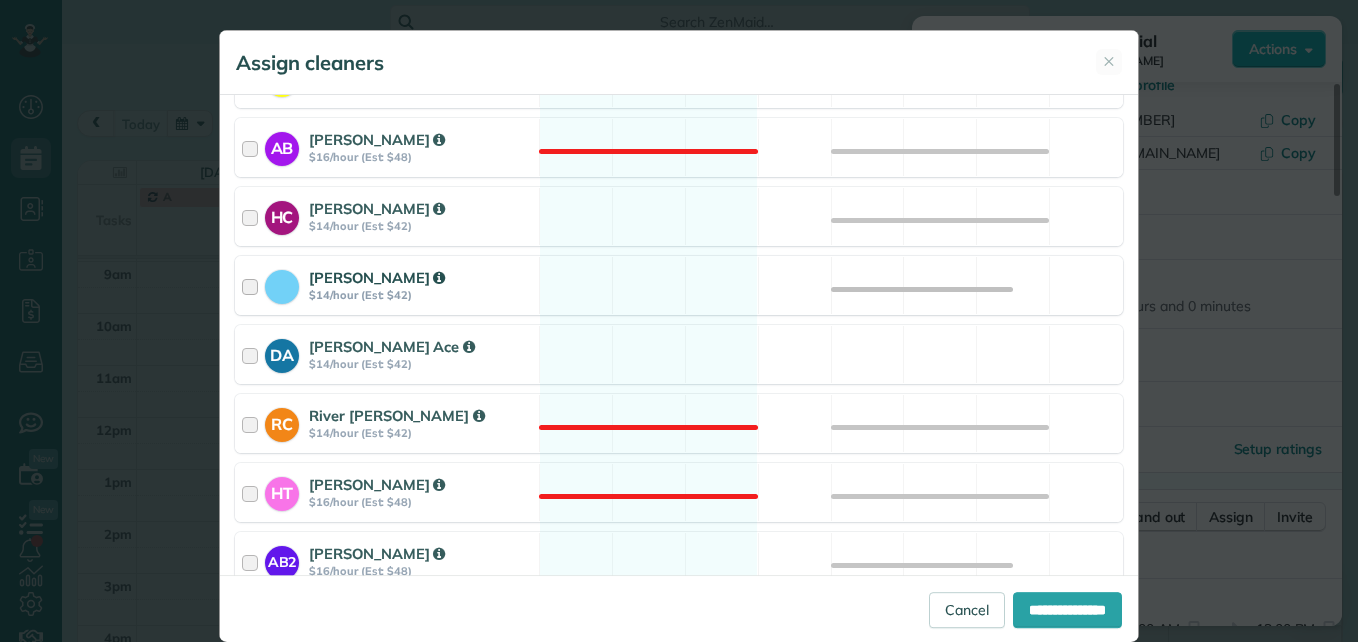 click at bounding box center [253, 285] 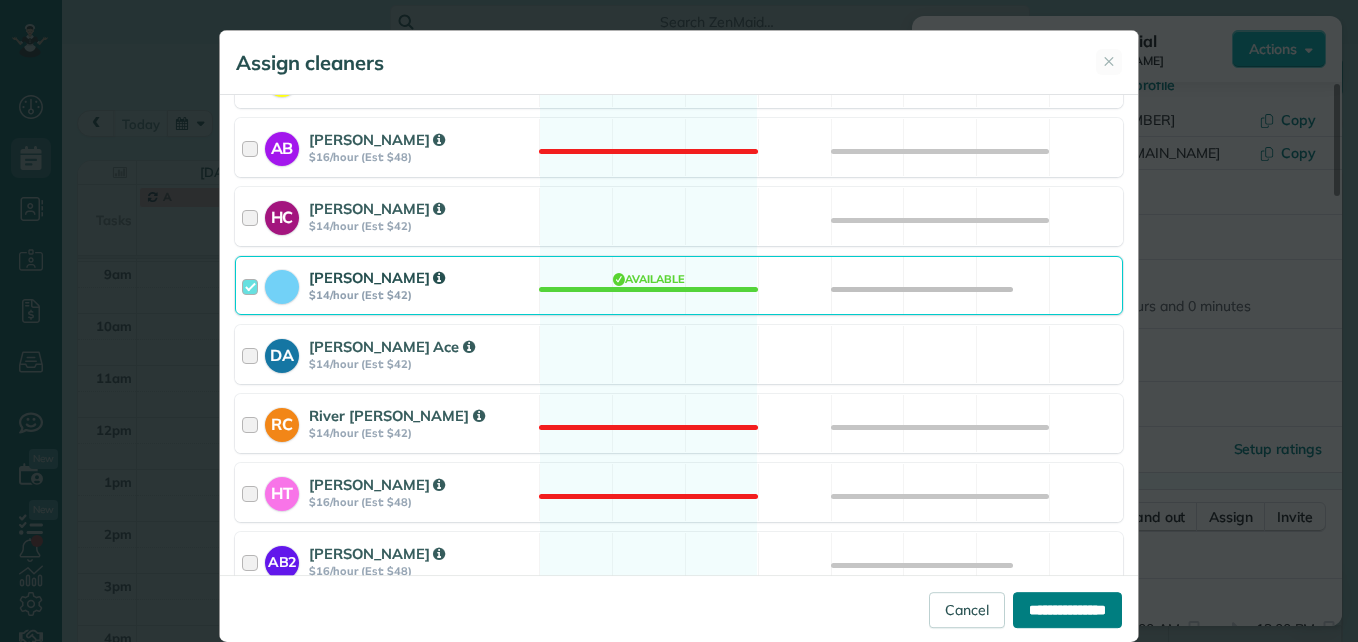 click on "**********" at bounding box center [1067, 610] 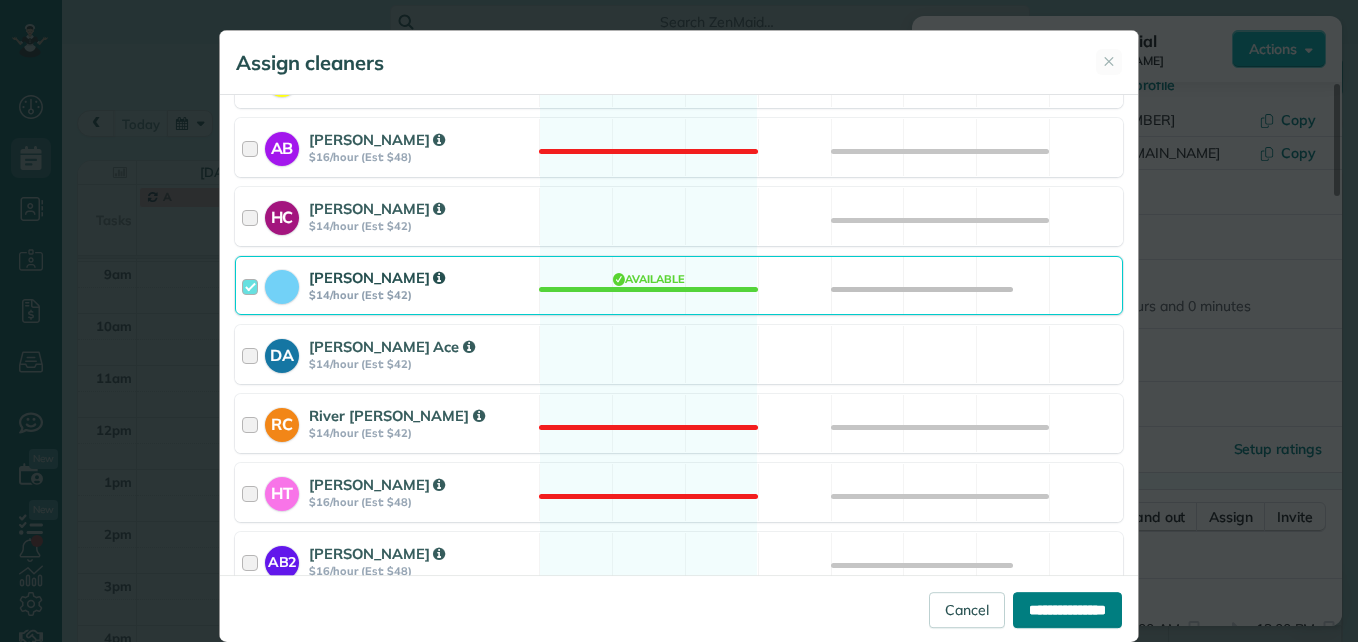 type on "**********" 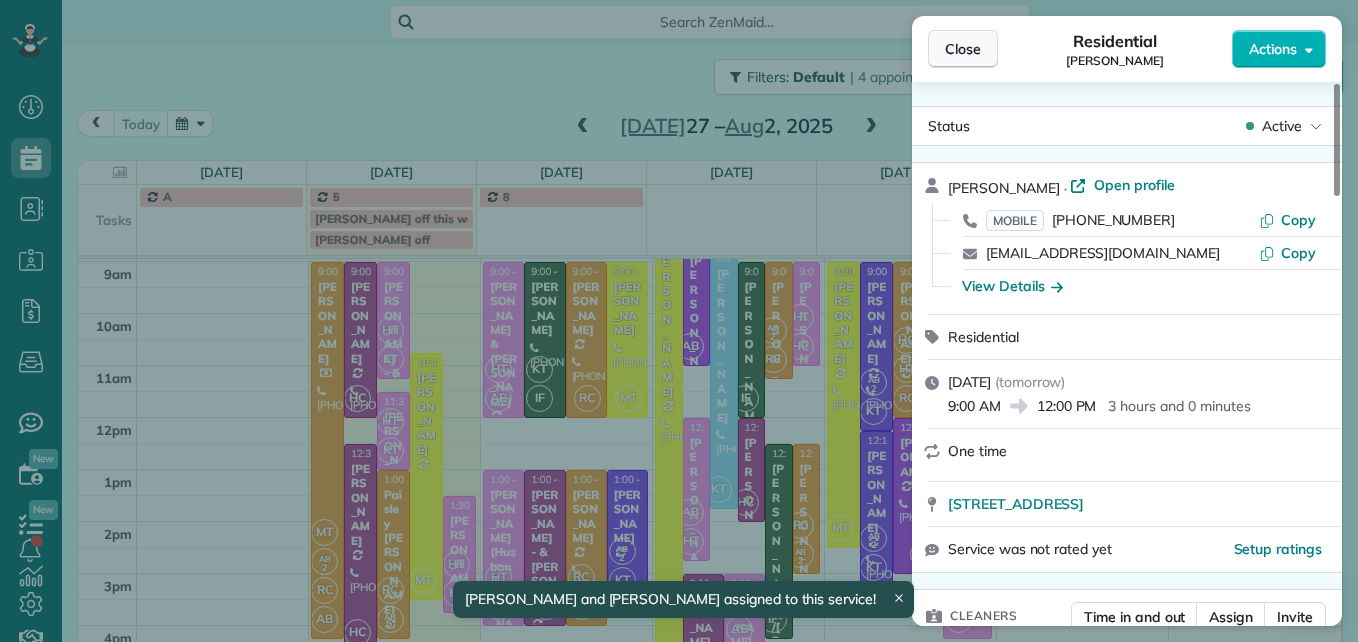 click on "Close" at bounding box center [963, 49] 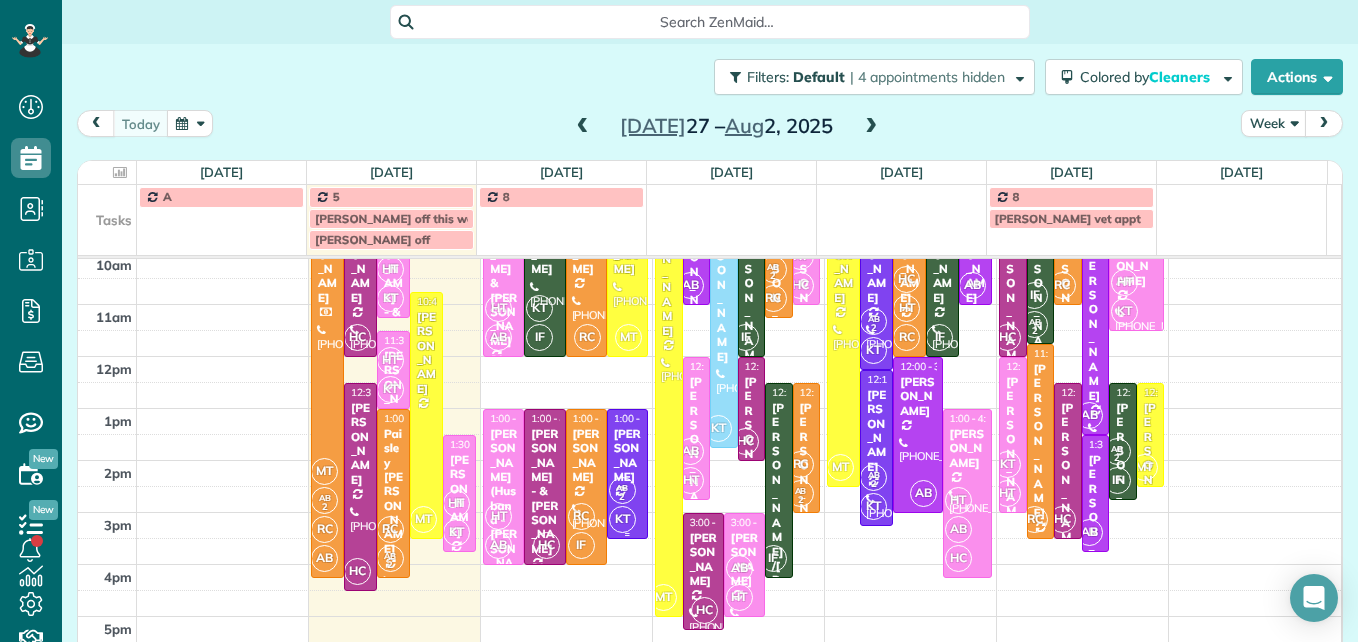 scroll, scrollTop: 270, scrollLeft: 0, axis: vertical 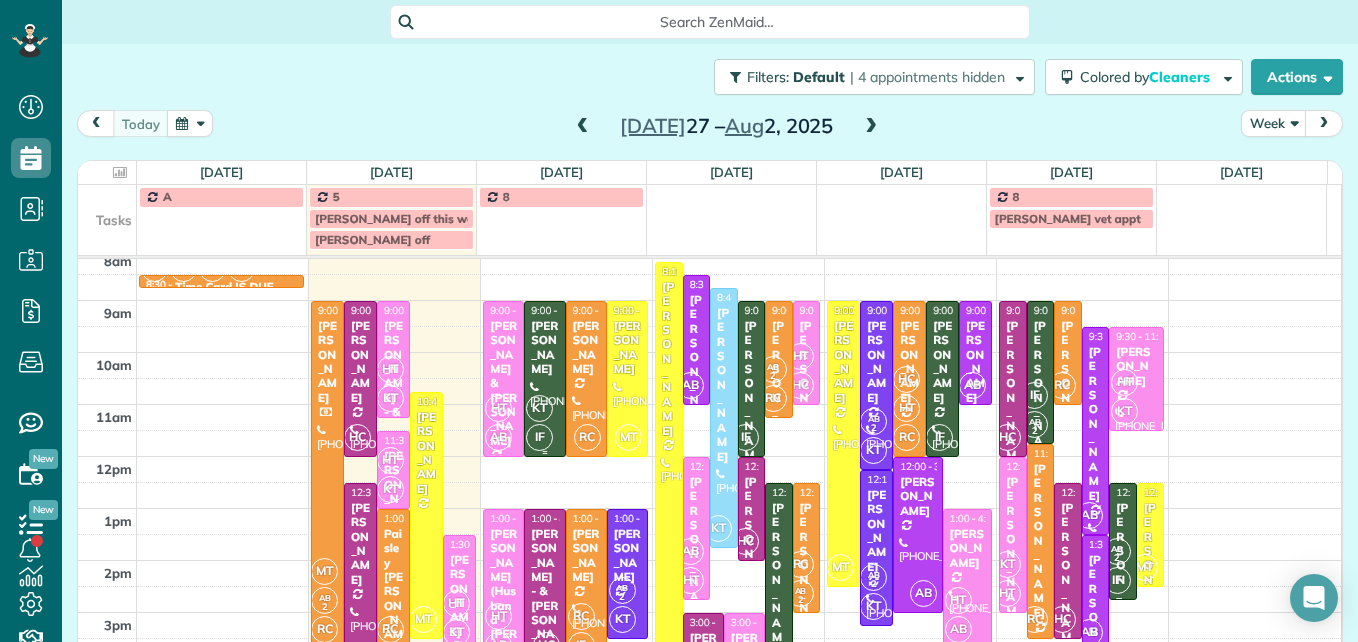 click on "IF" at bounding box center (539, 437) 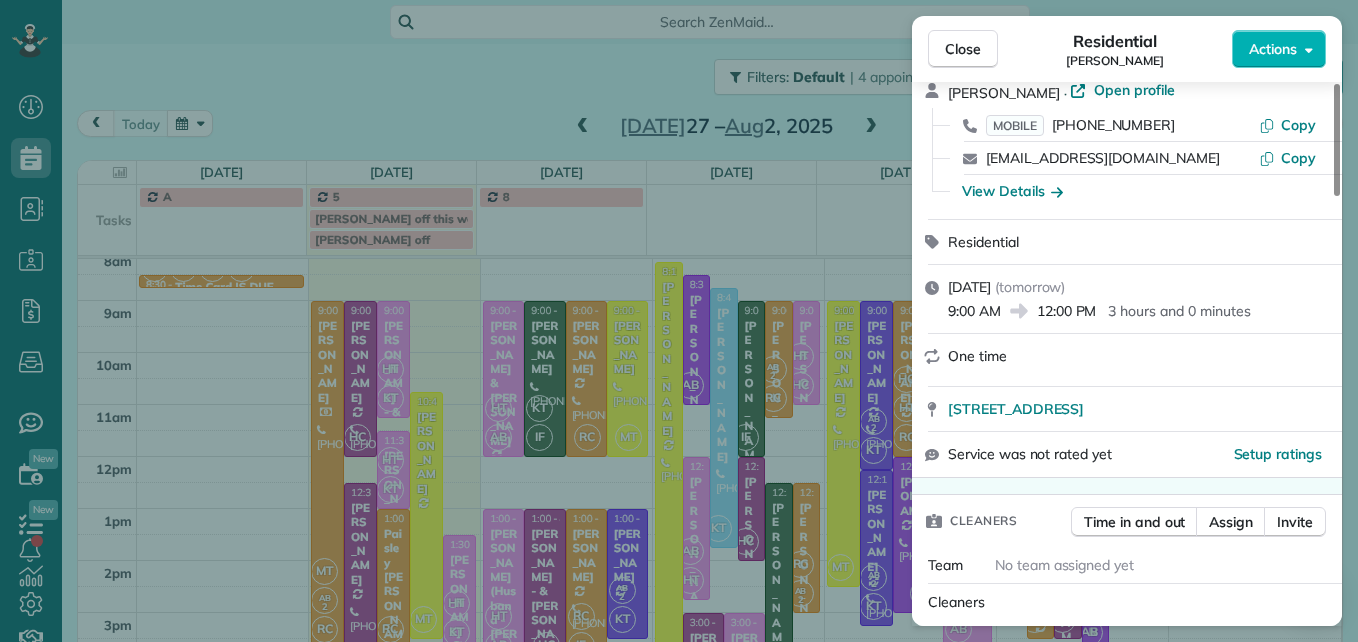 scroll, scrollTop: 200, scrollLeft: 0, axis: vertical 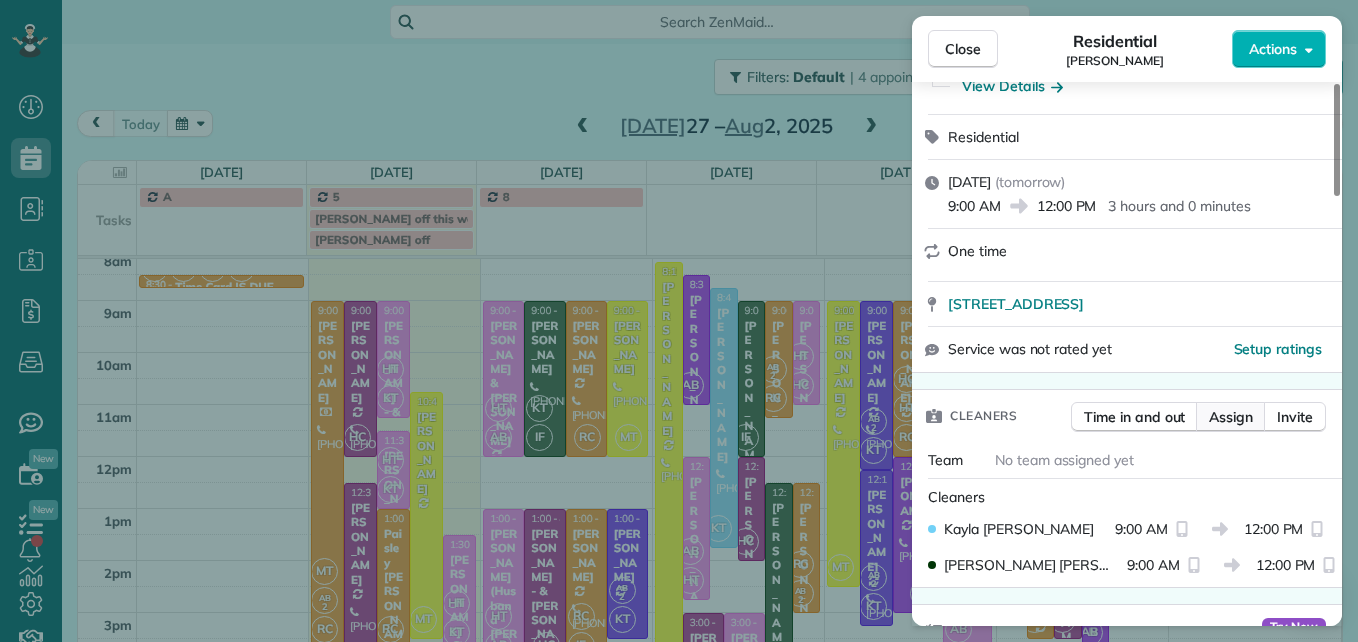click on "Assign" at bounding box center [1231, 417] 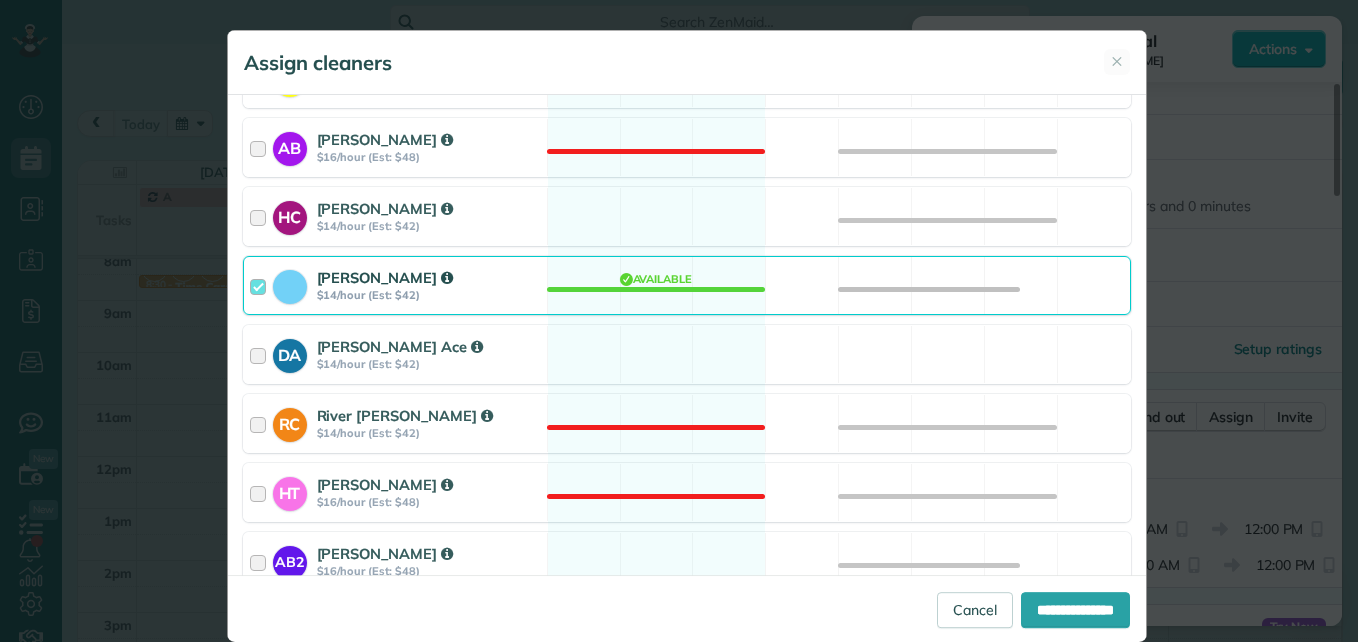 scroll, scrollTop: 400, scrollLeft: 0, axis: vertical 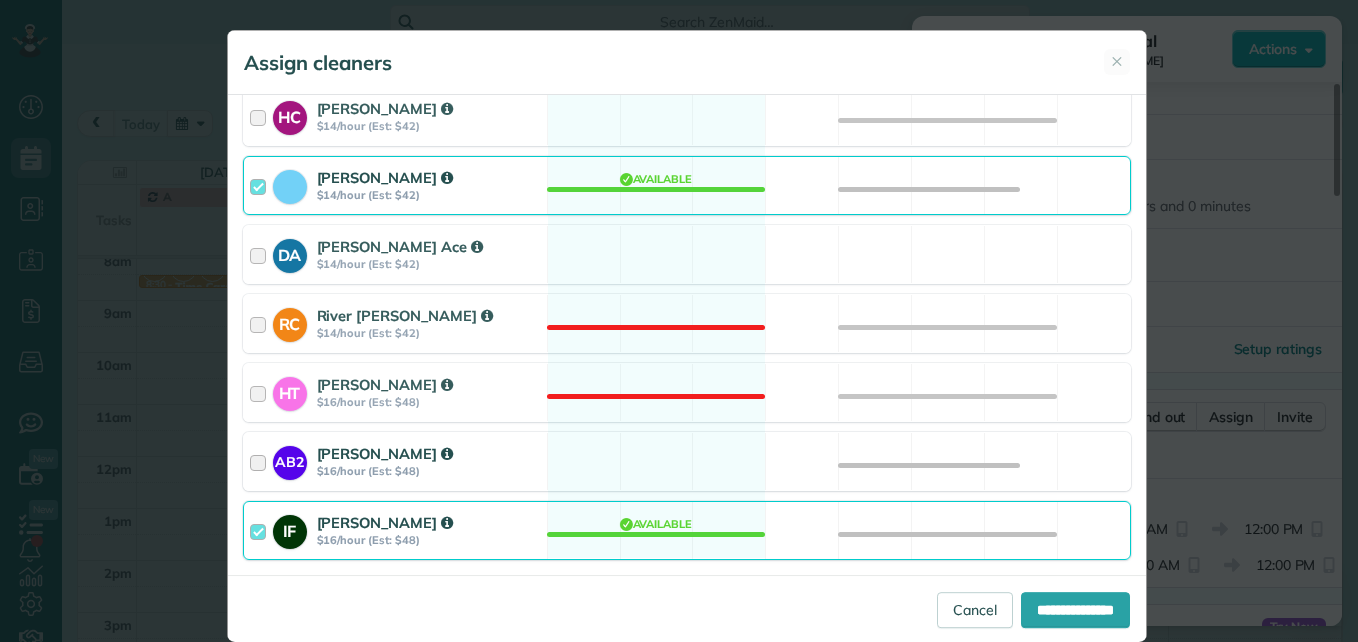 click at bounding box center (261, 461) 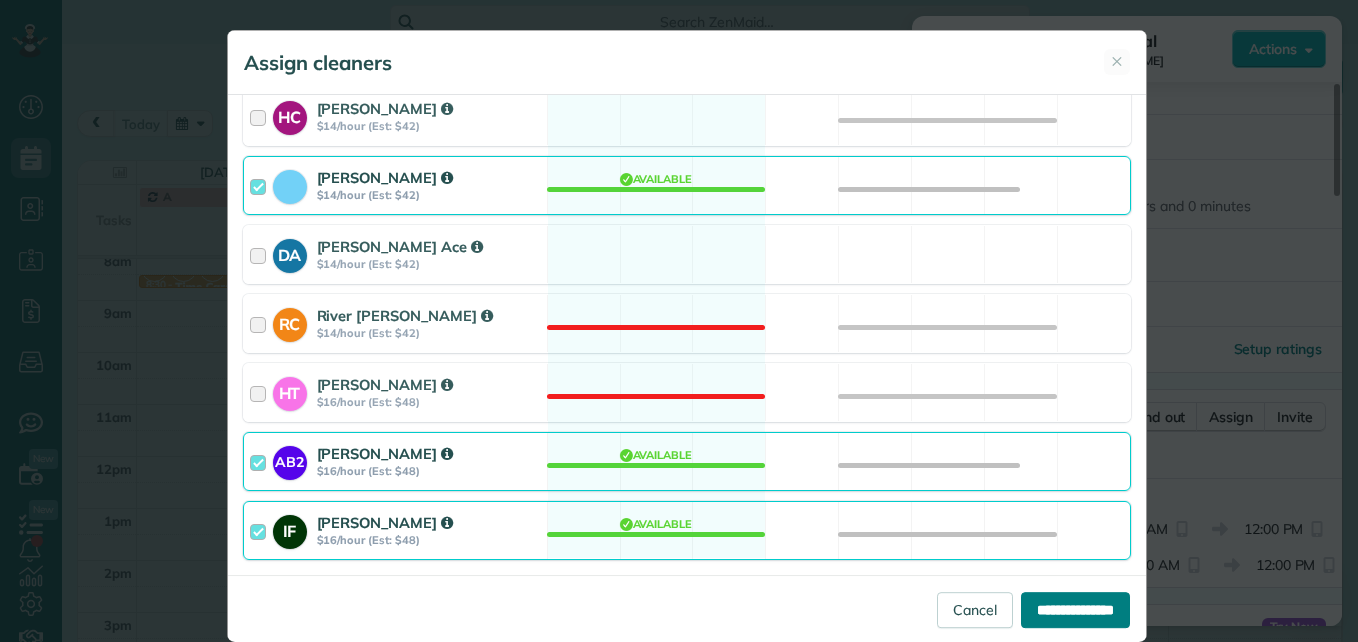 click on "**********" at bounding box center (1075, 610) 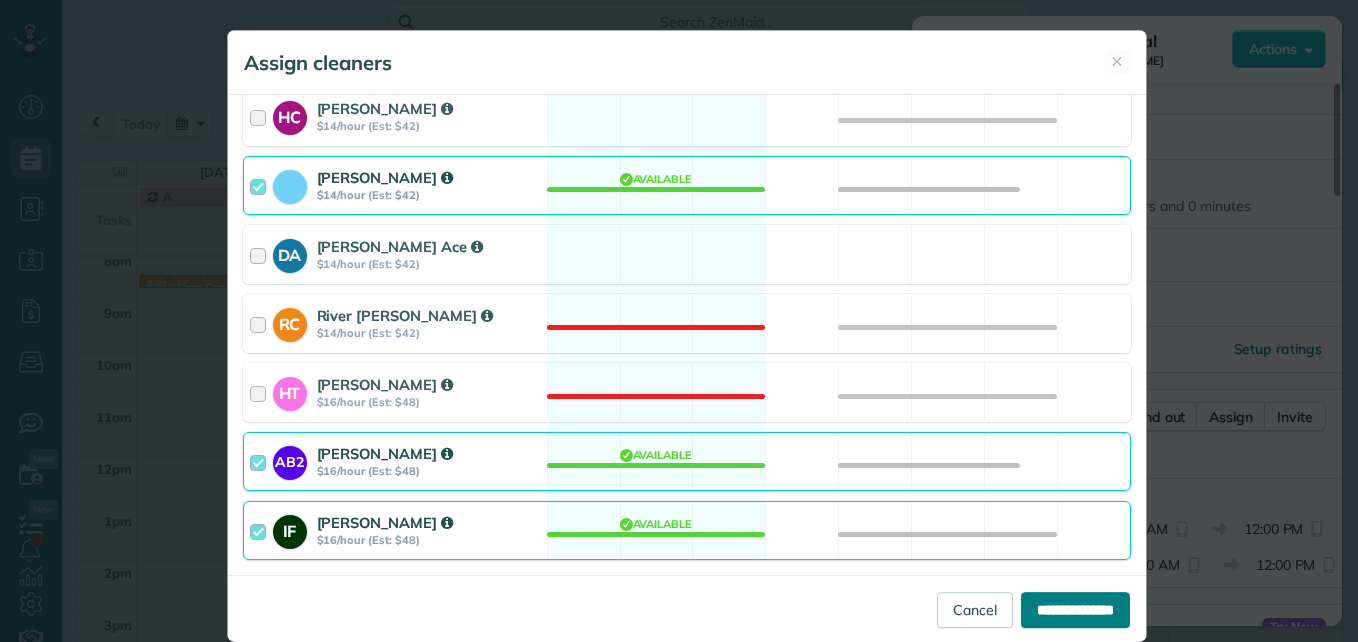 type on "**********" 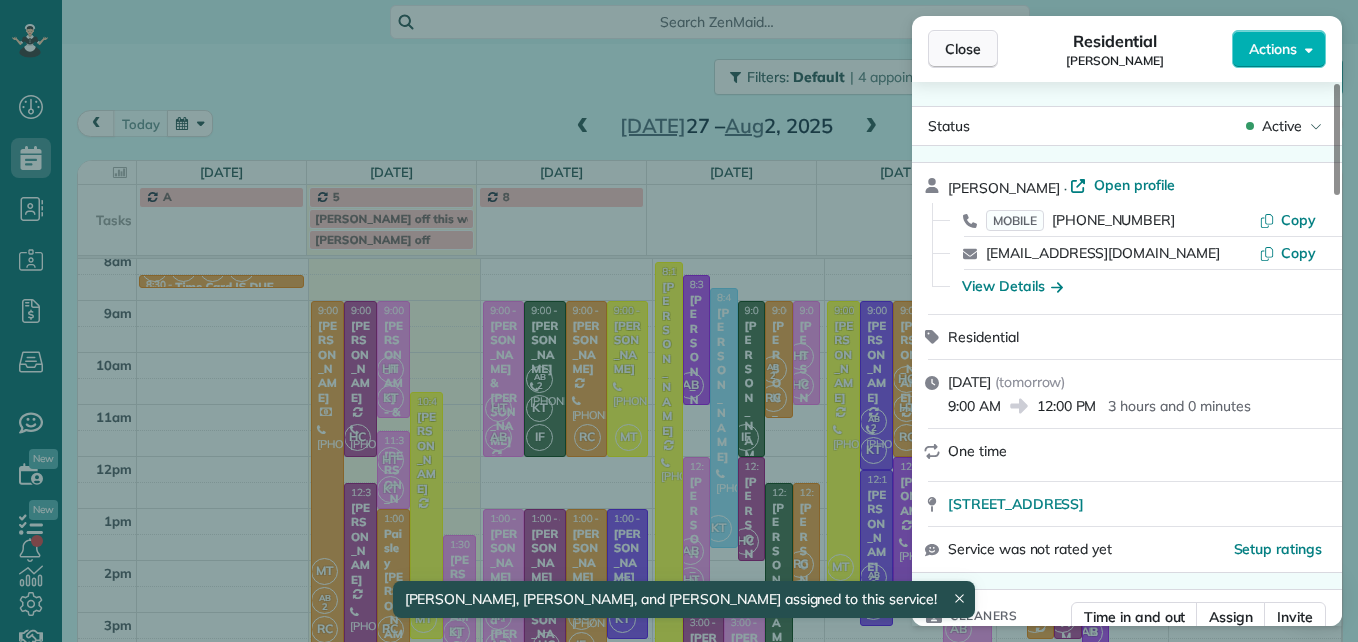 click on "Close" at bounding box center (963, 49) 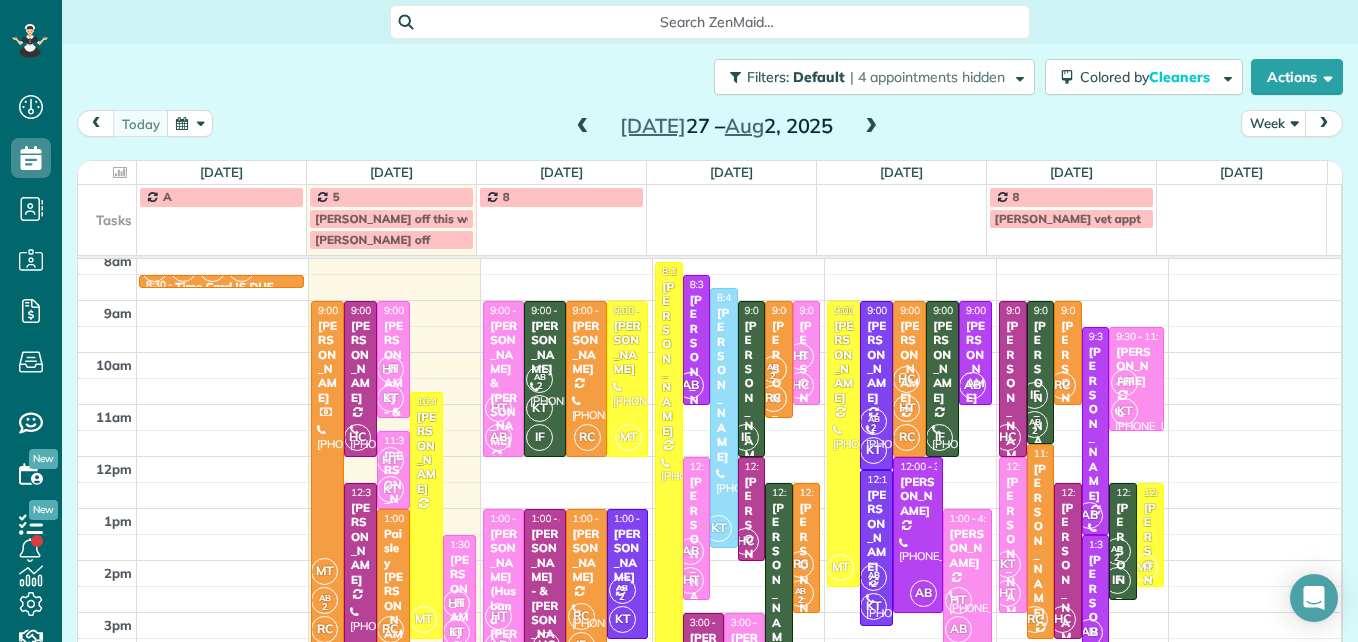 scroll, scrollTop: 370, scrollLeft: 0, axis: vertical 